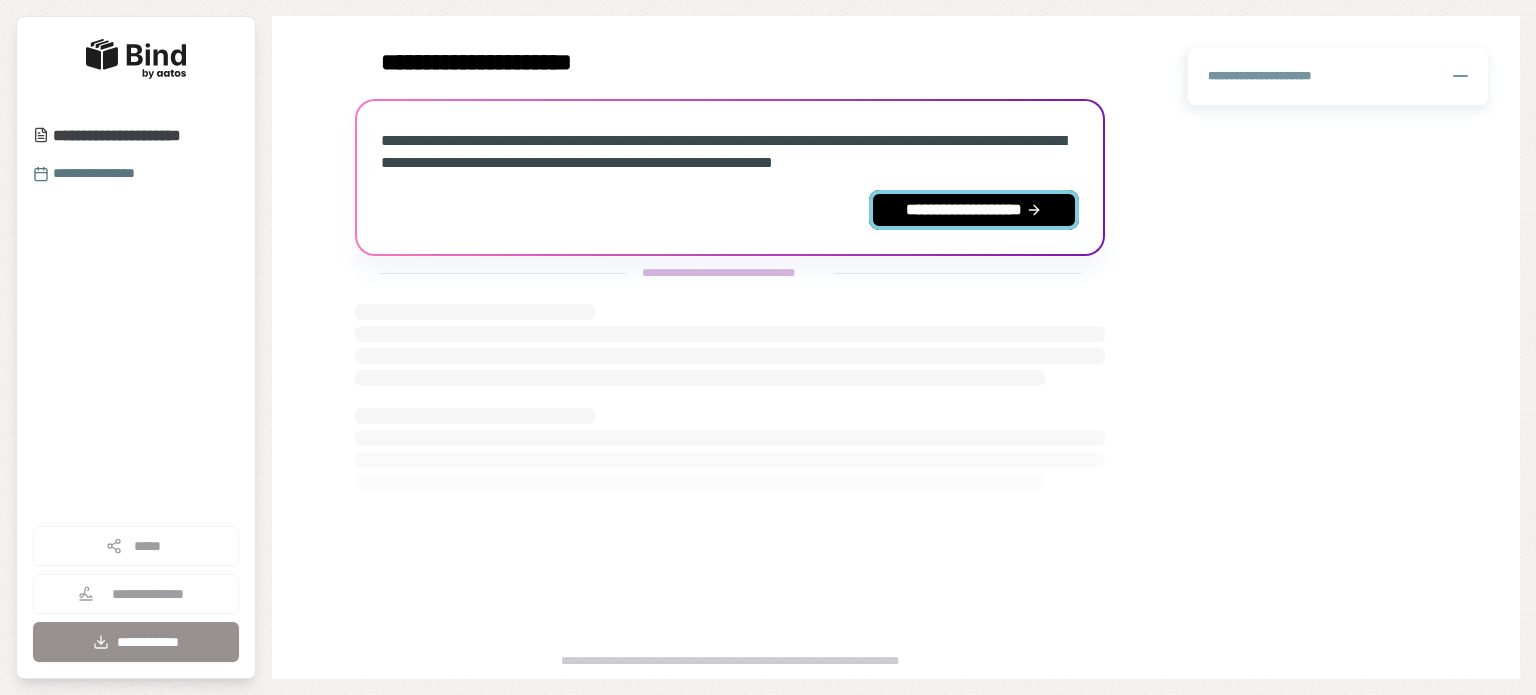 scroll, scrollTop: 0, scrollLeft: 0, axis: both 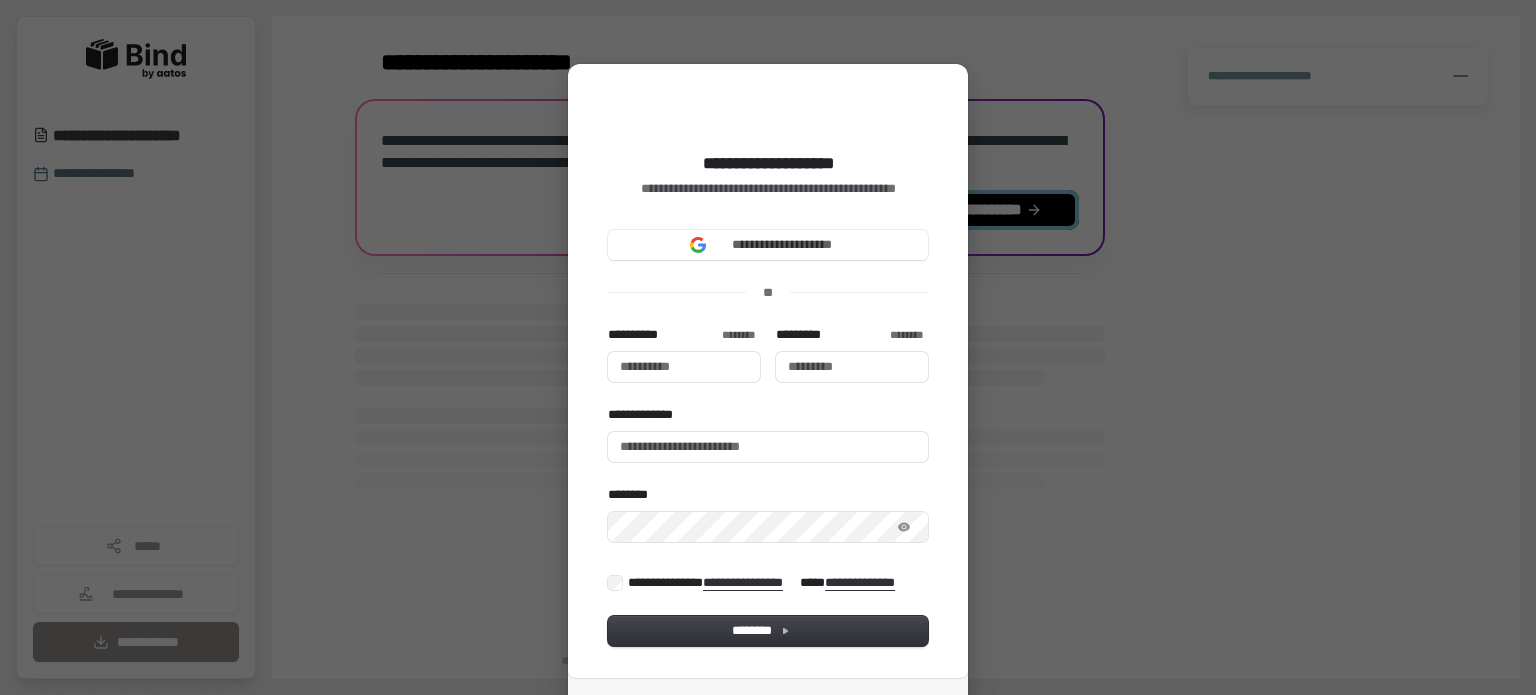 type 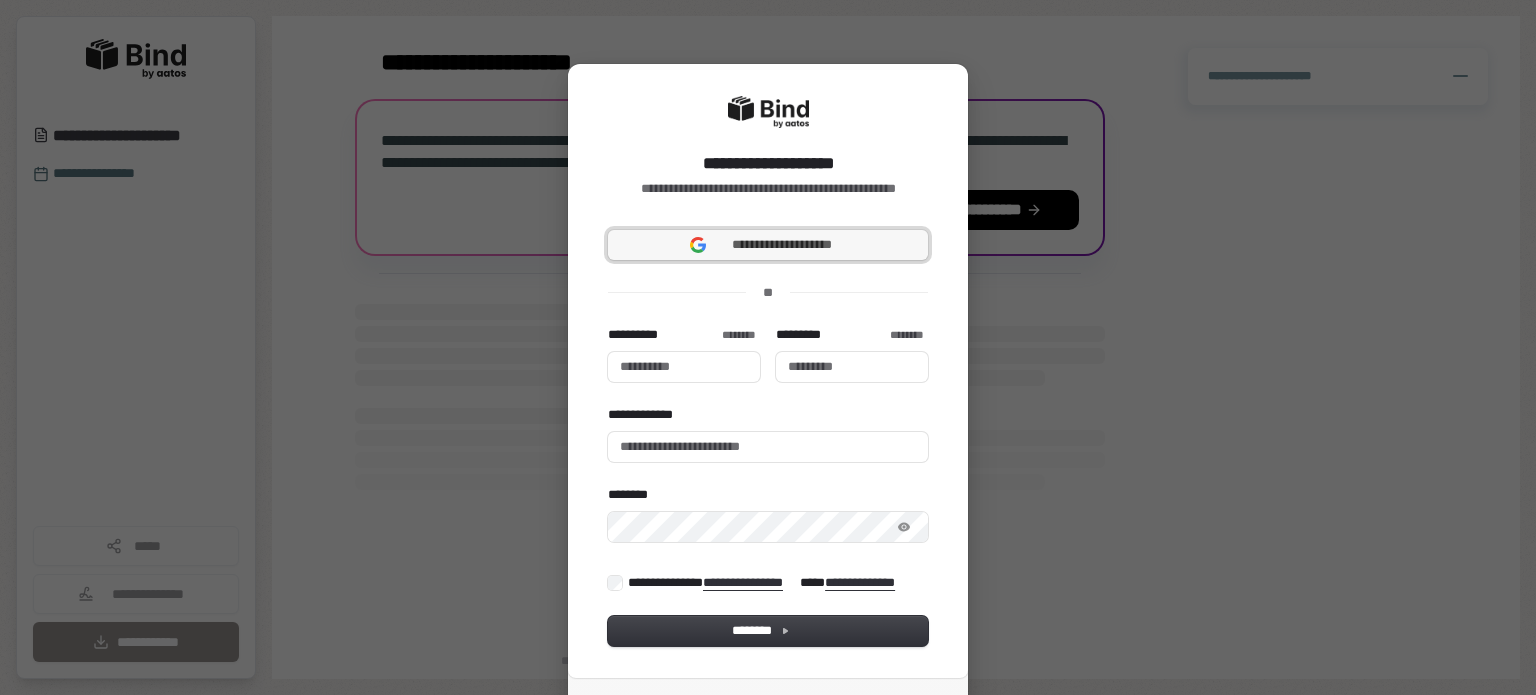 click on "**********" at bounding box center (782, 245) 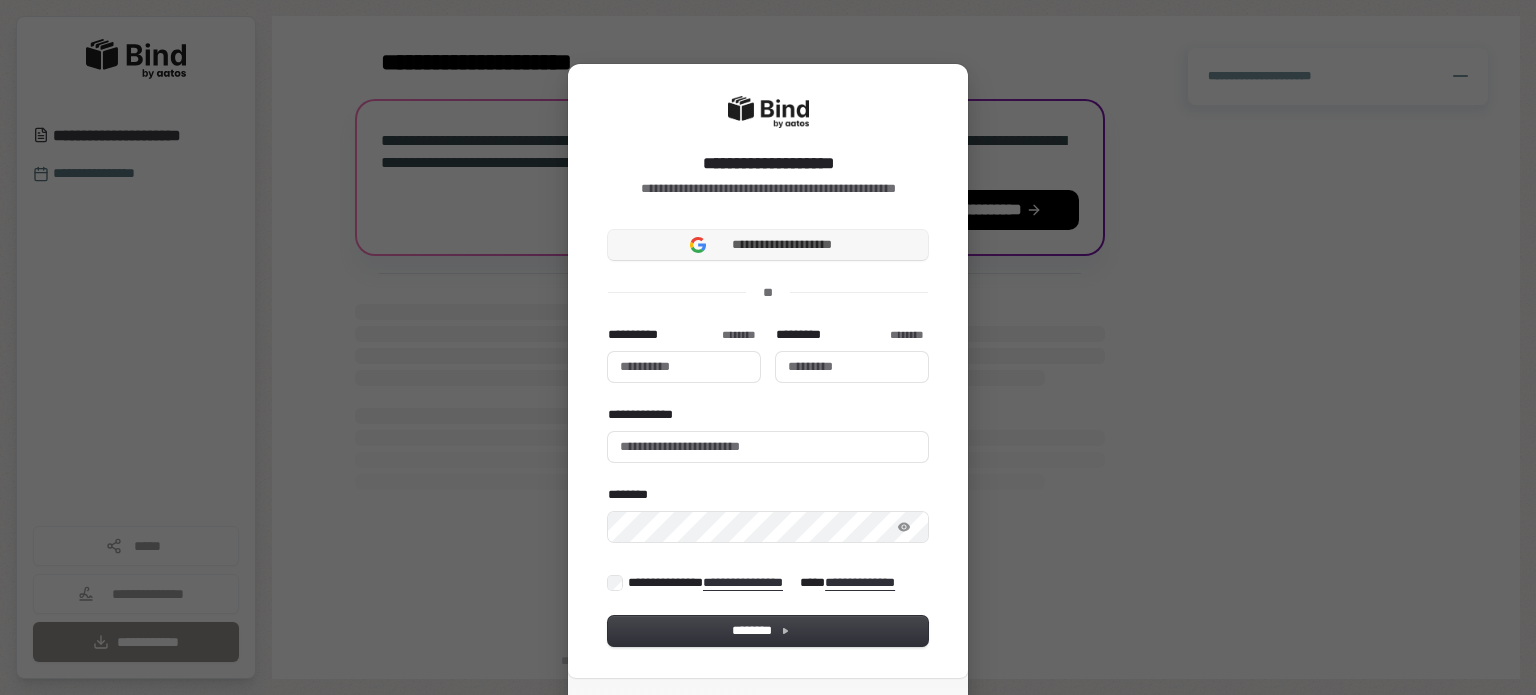 type 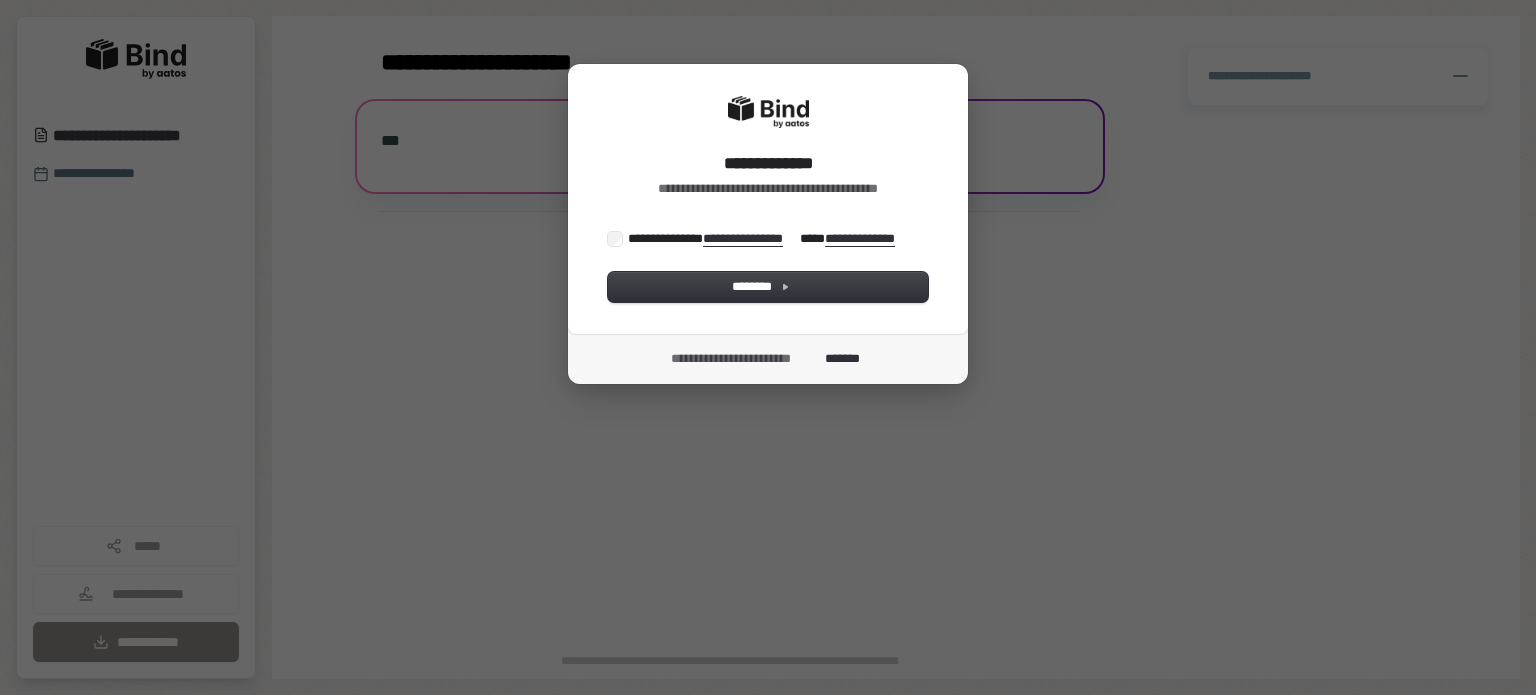 scroll, scrollTop: 0, scrollLeft: 0, axis: both 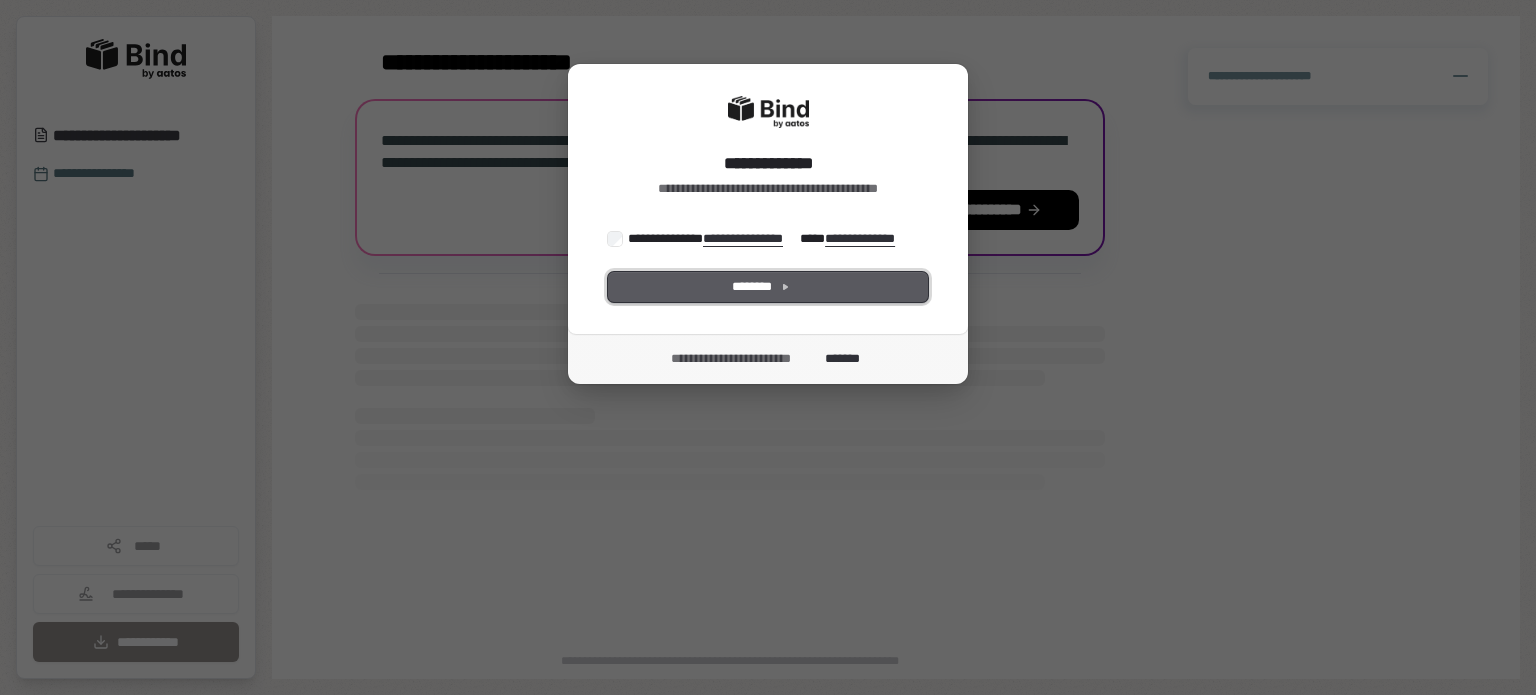 click on "********" at bounding box center [768, 287] 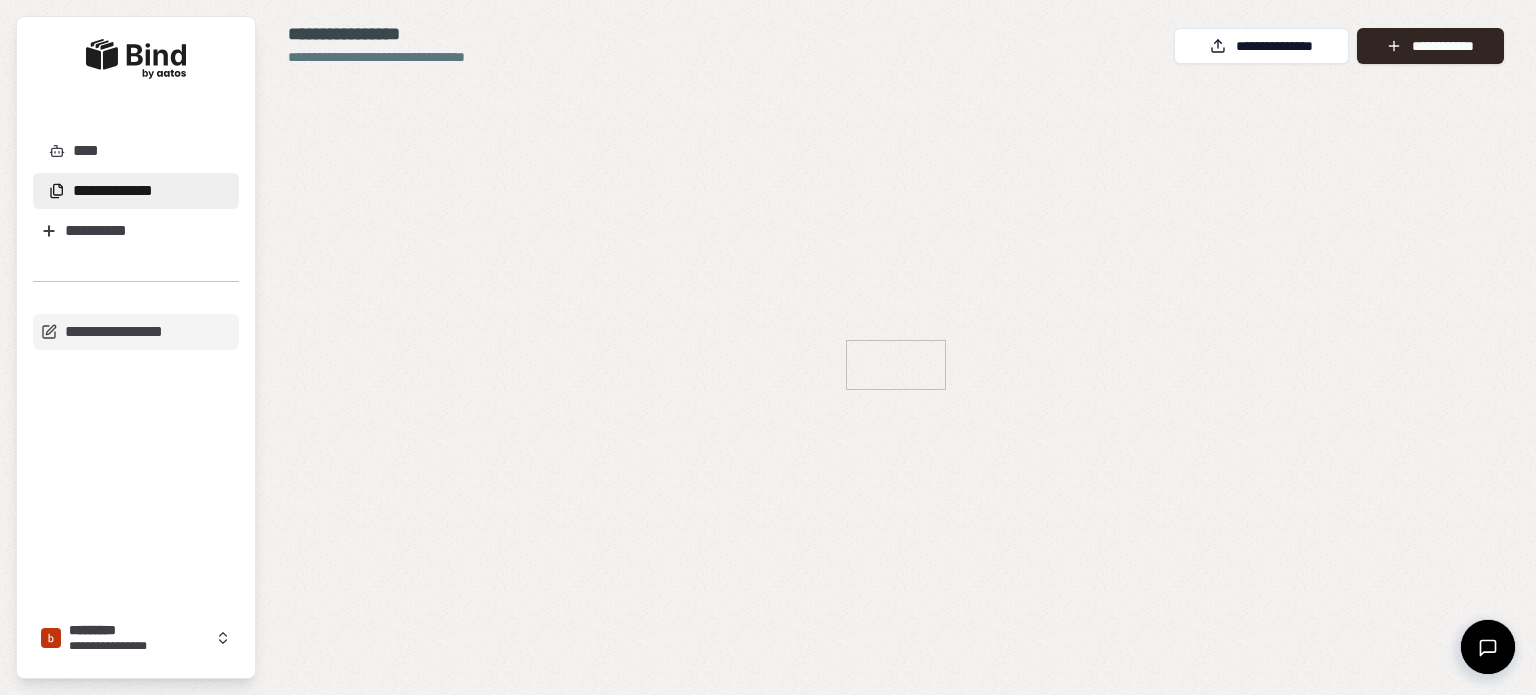 scroll, scrollTop: 0, scrollLeft: 0, axis: both 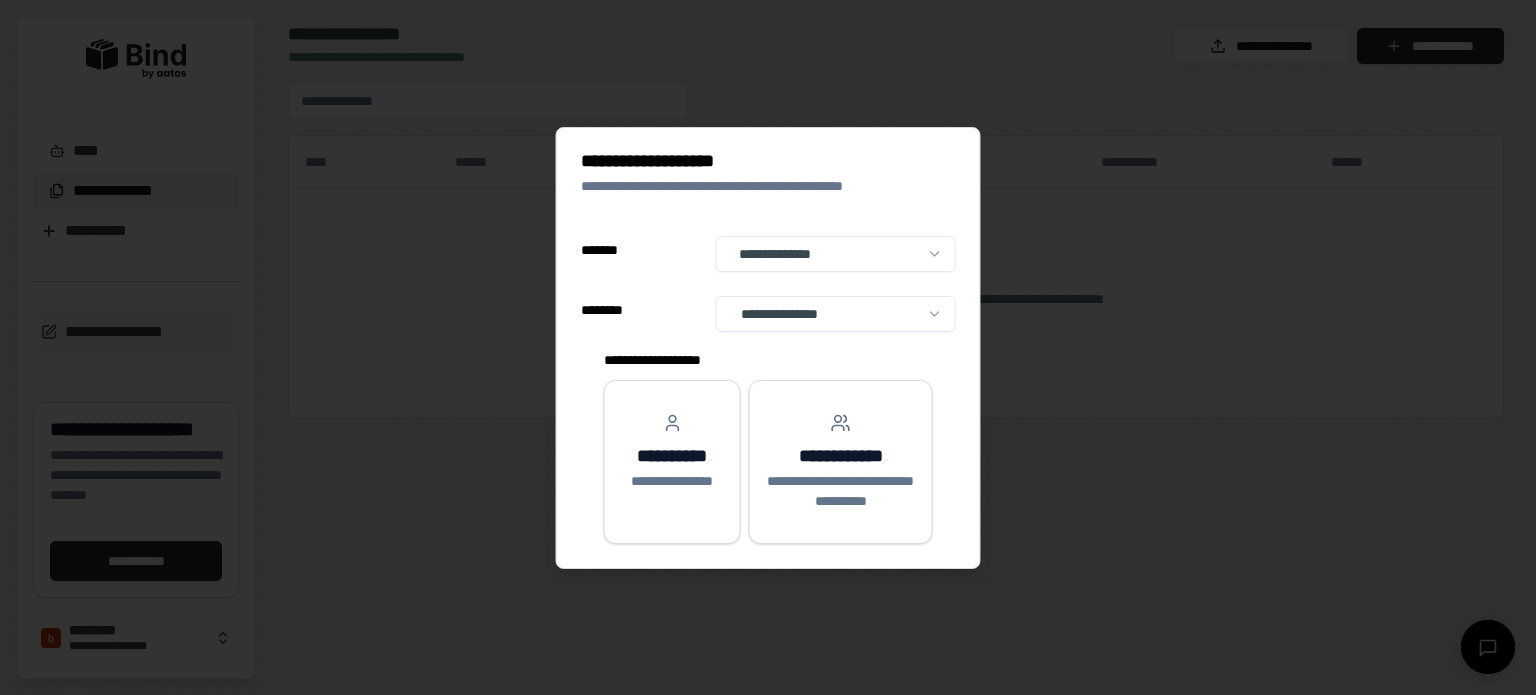 select on "**" 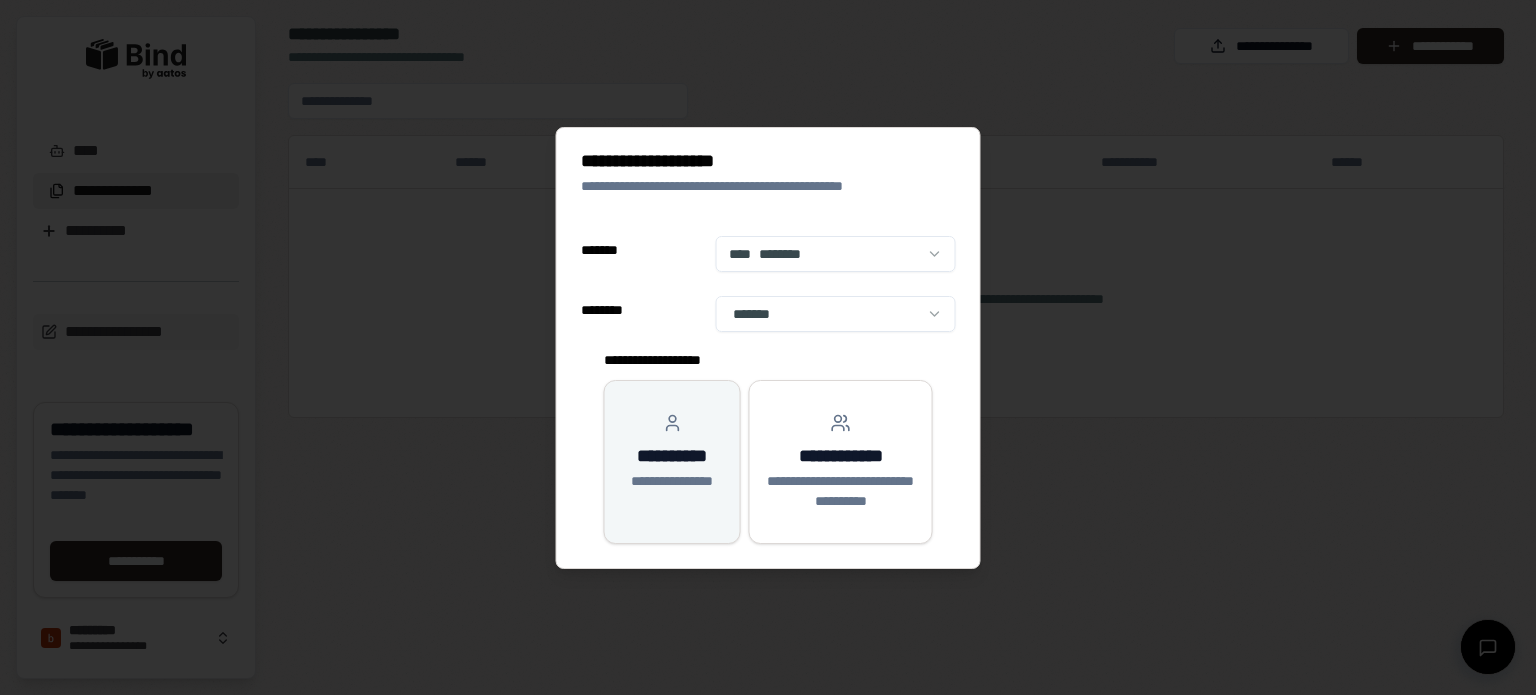 click on "**********" at bounding box center (672, 452) 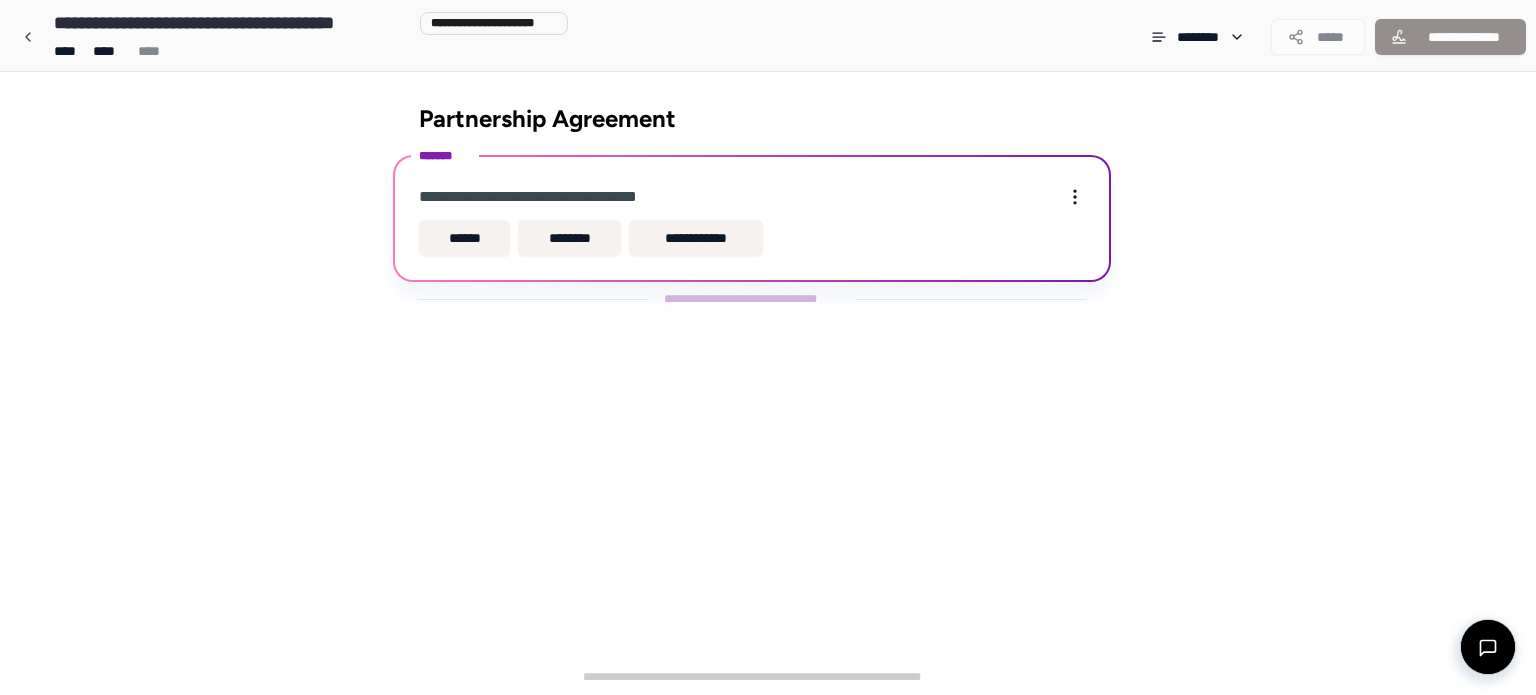 click on "**********" at bounding box center (546, 197) 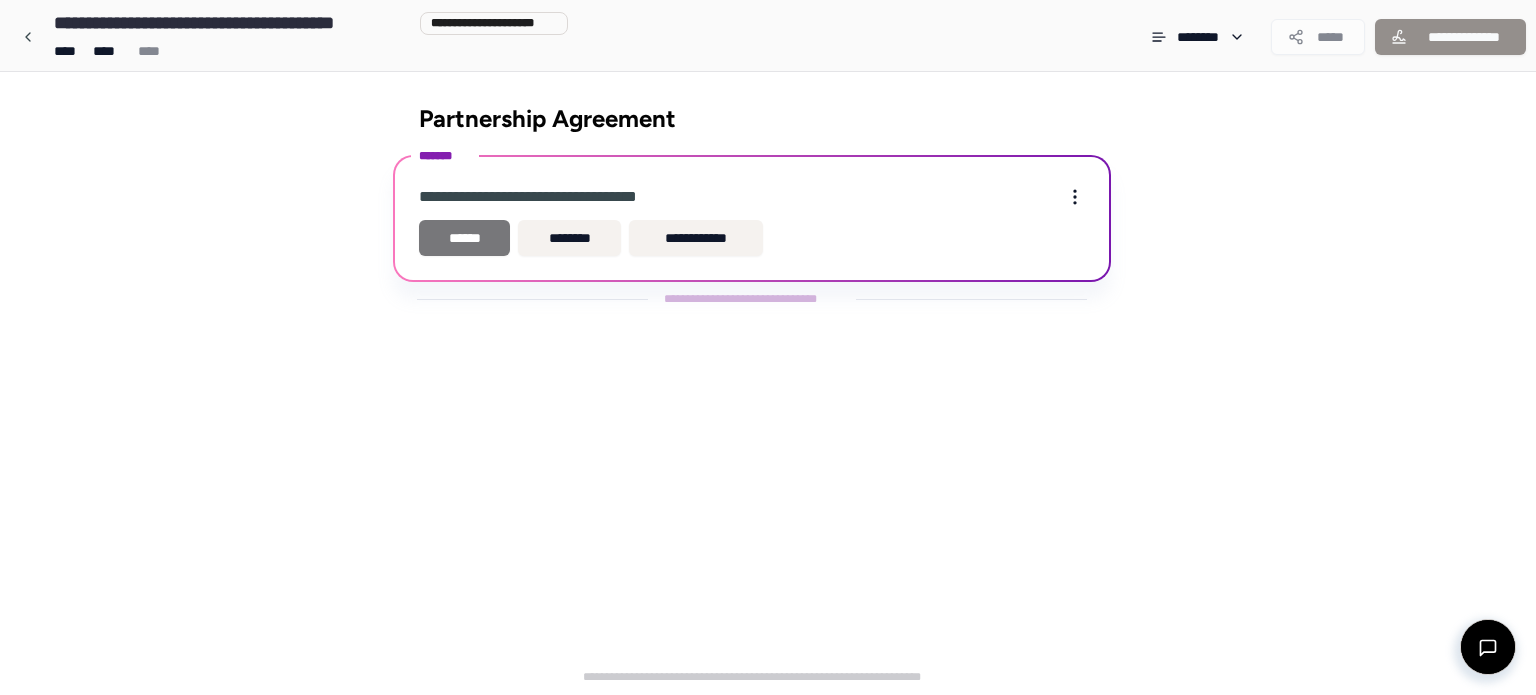 click on "******" at bounding box center [464, 238] 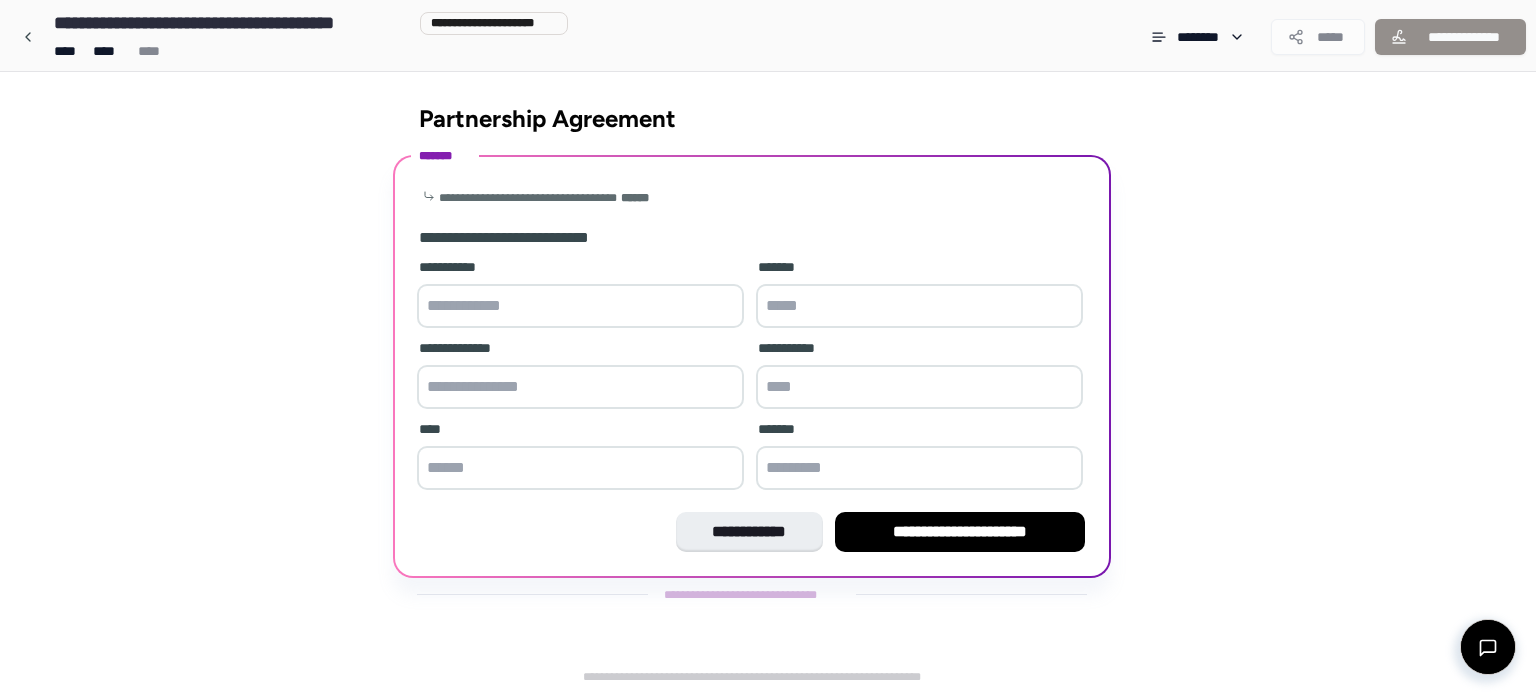 click at bounding box center (580, 306) 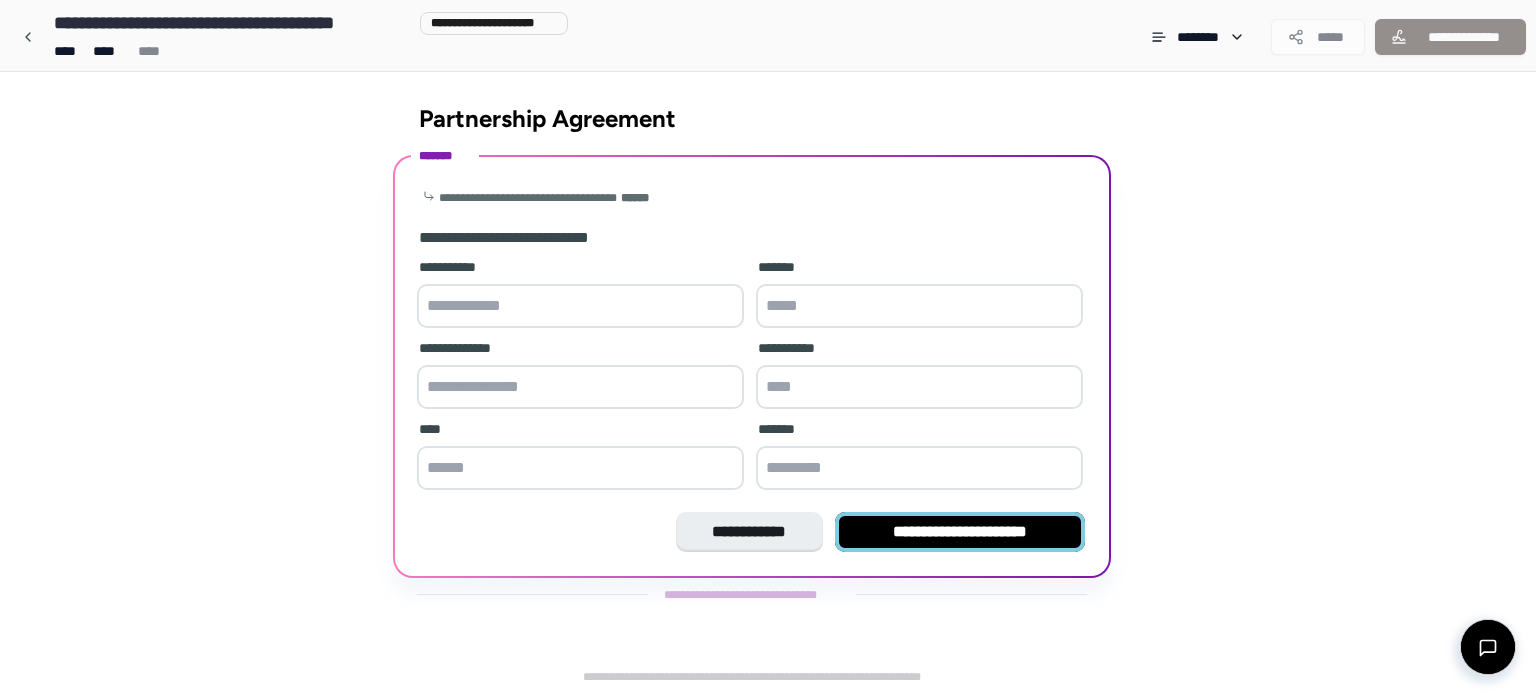 click on "**********" at bounding box center [960, 532] 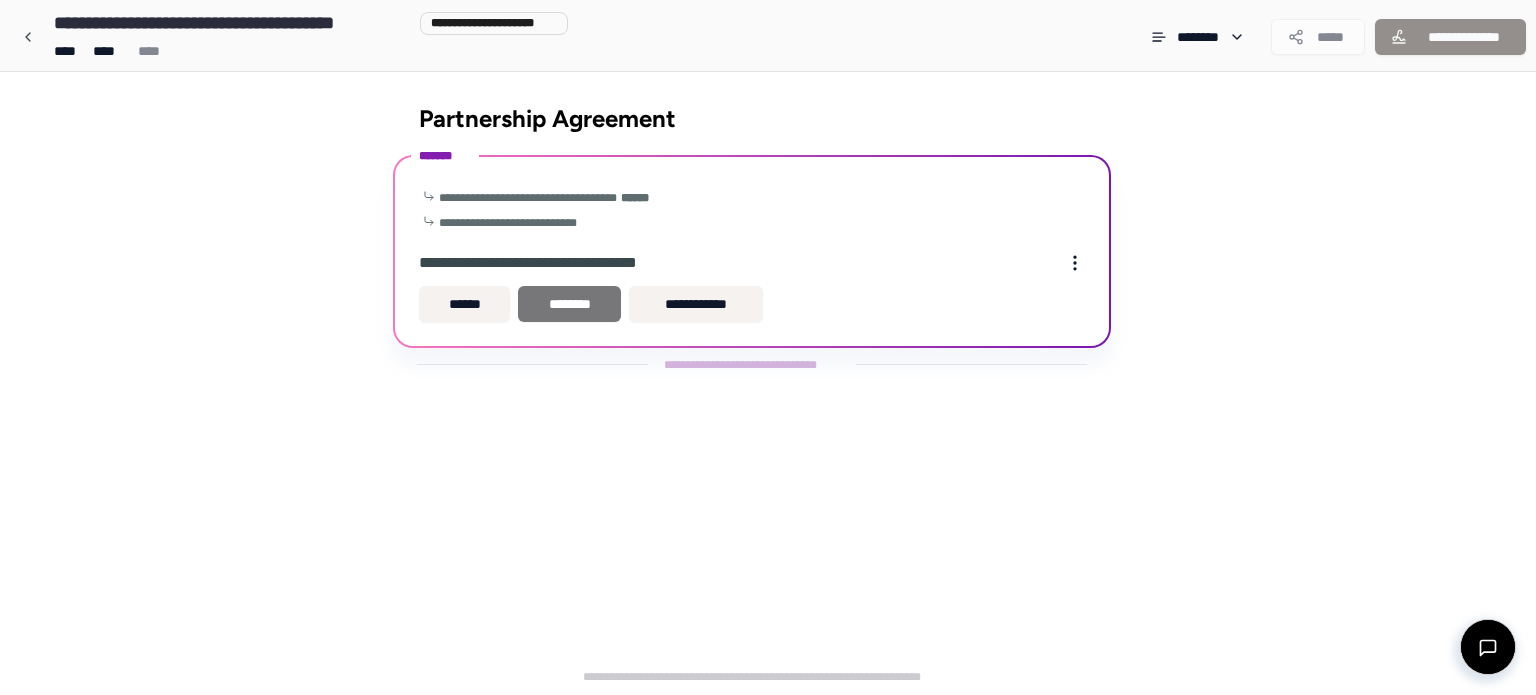 click on "********" at bounding box center (569, 304) 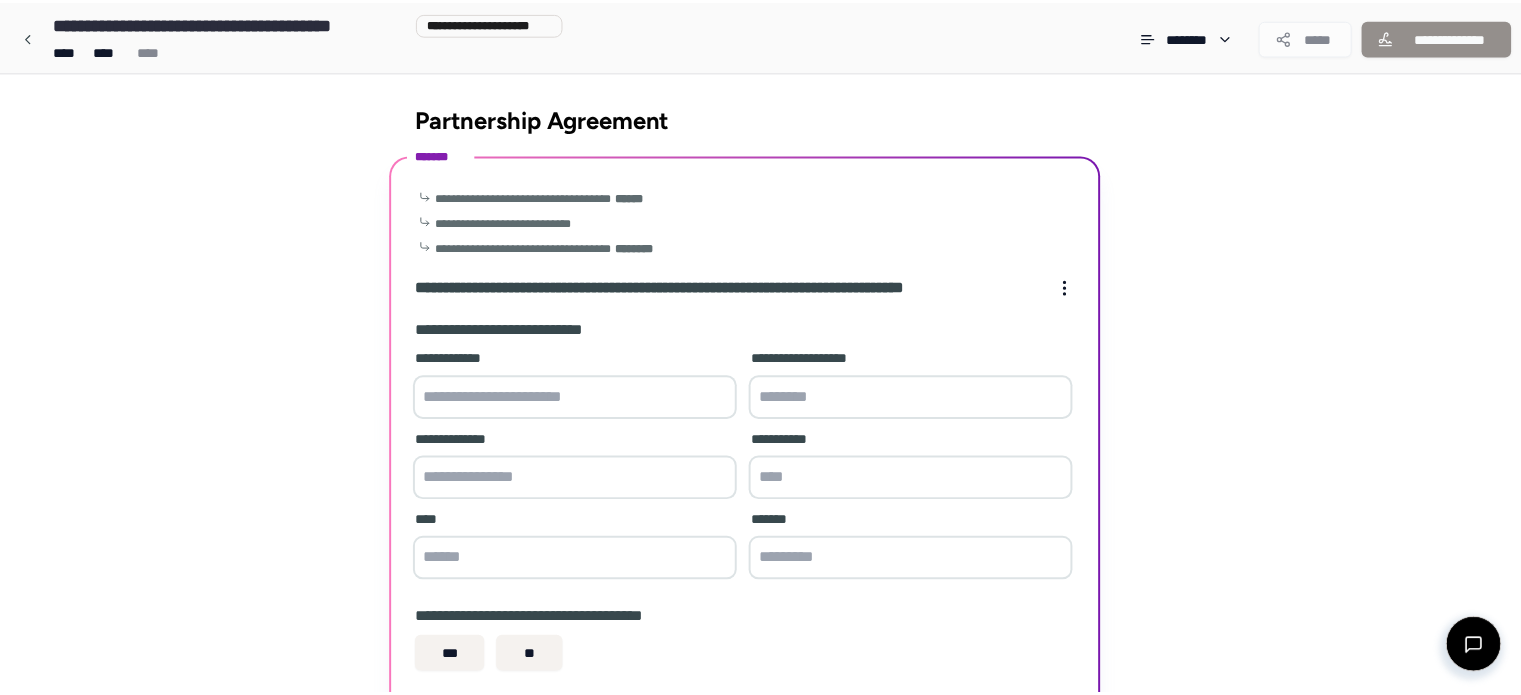 scroll, scrollTop: 146, scrollLeft: 0, axis: vertical 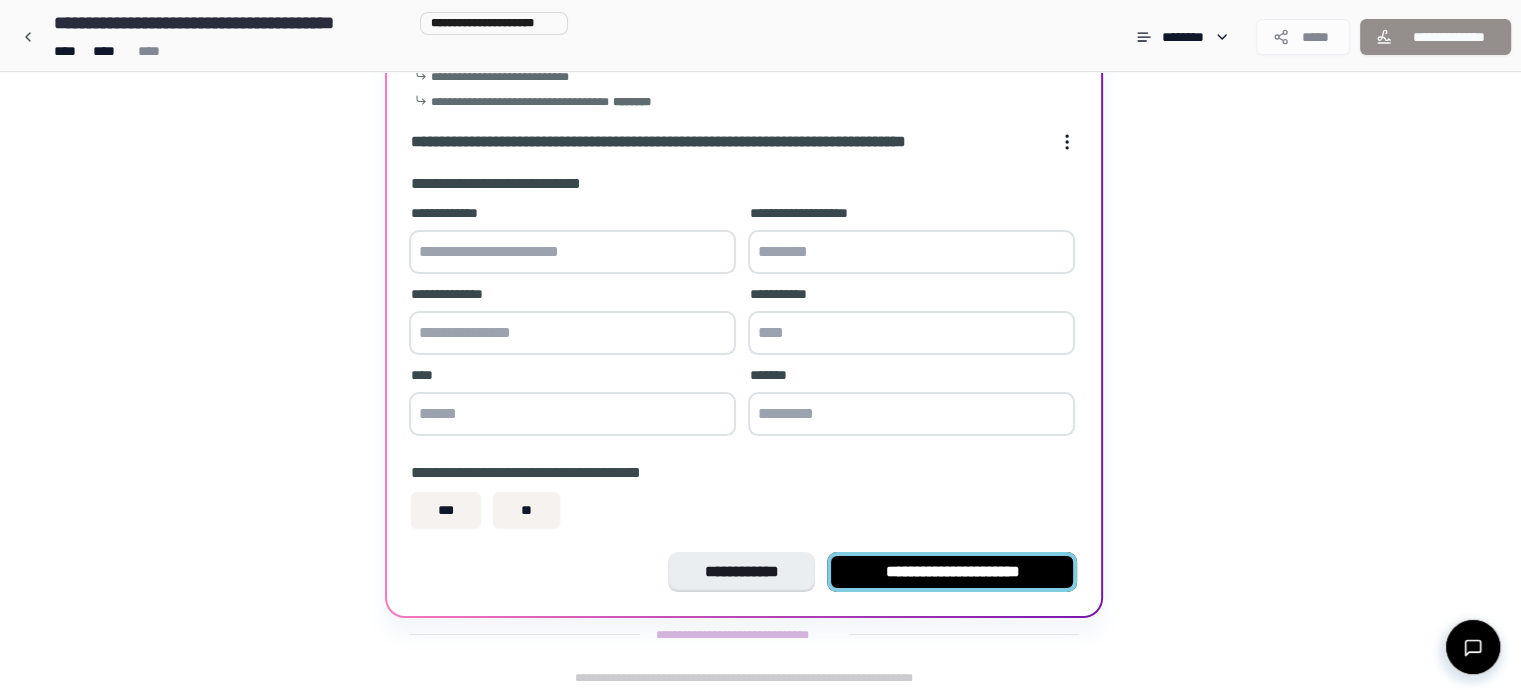 click on "**********" at bounding box center (952, 572) 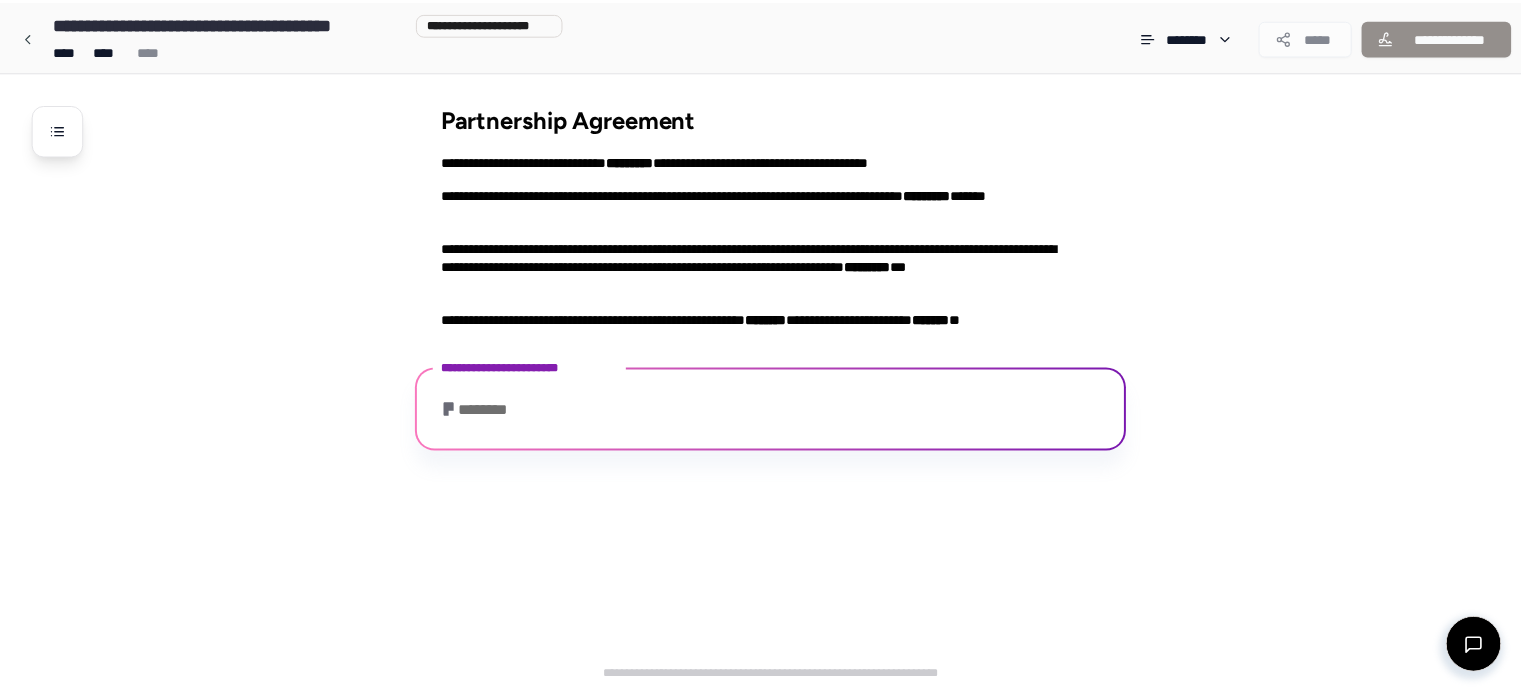 scroll, scrollTop: 295, scrollLeft: 0, axis: vertical 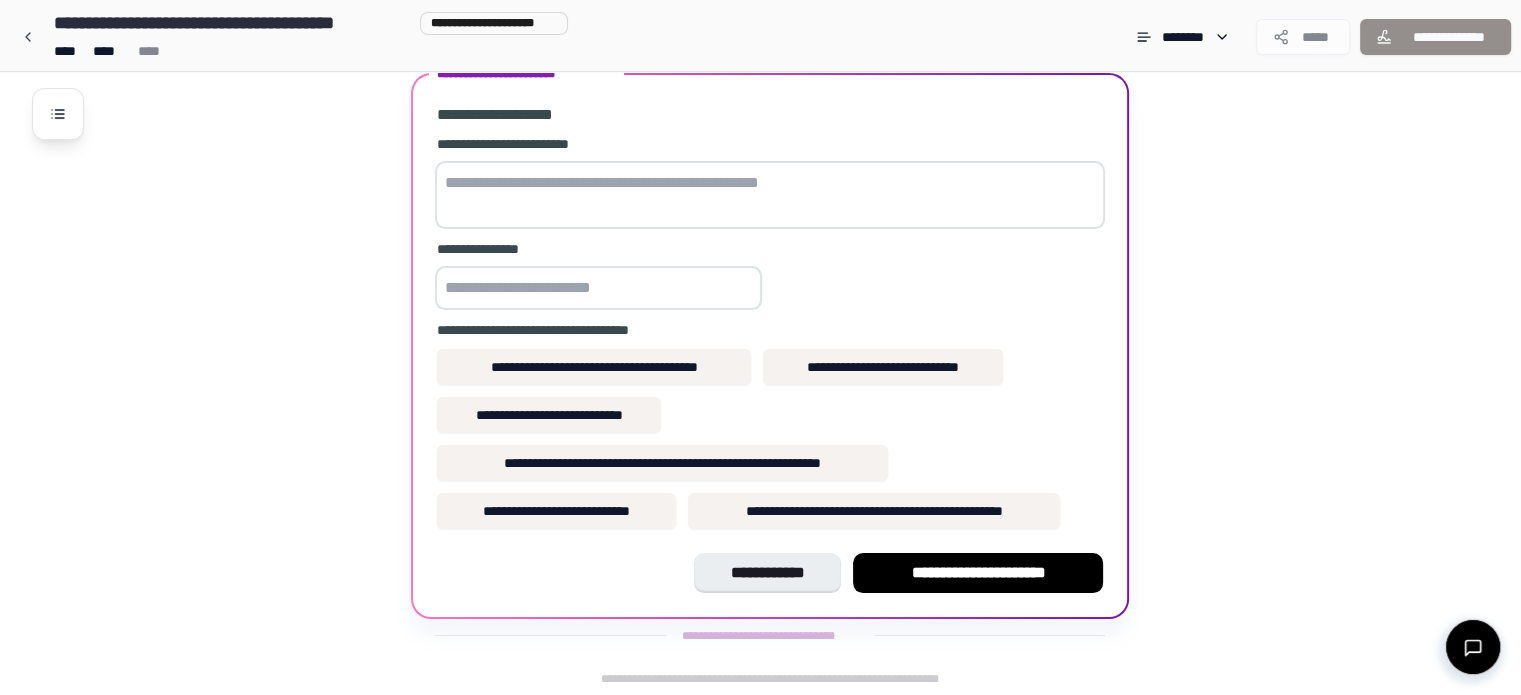 click at bounding box center [770, 195] 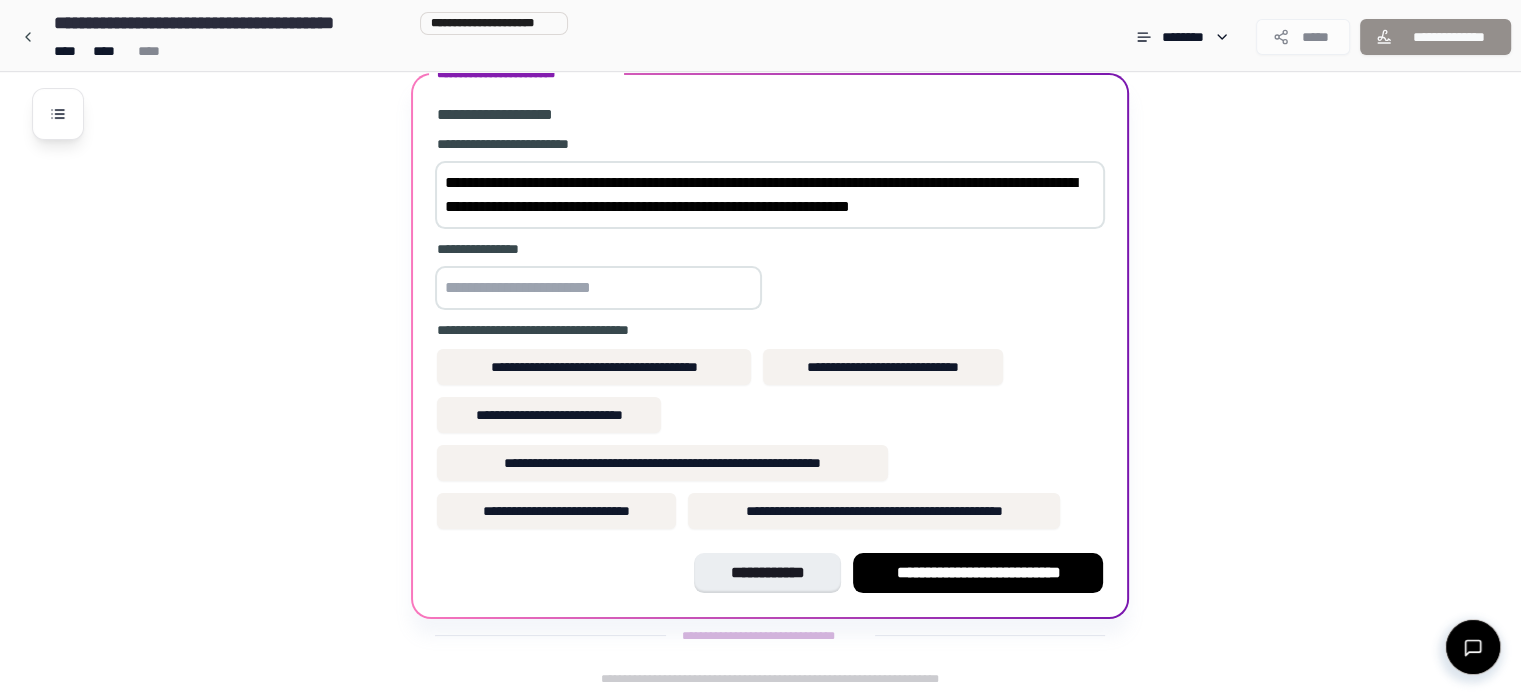 type on "**********" 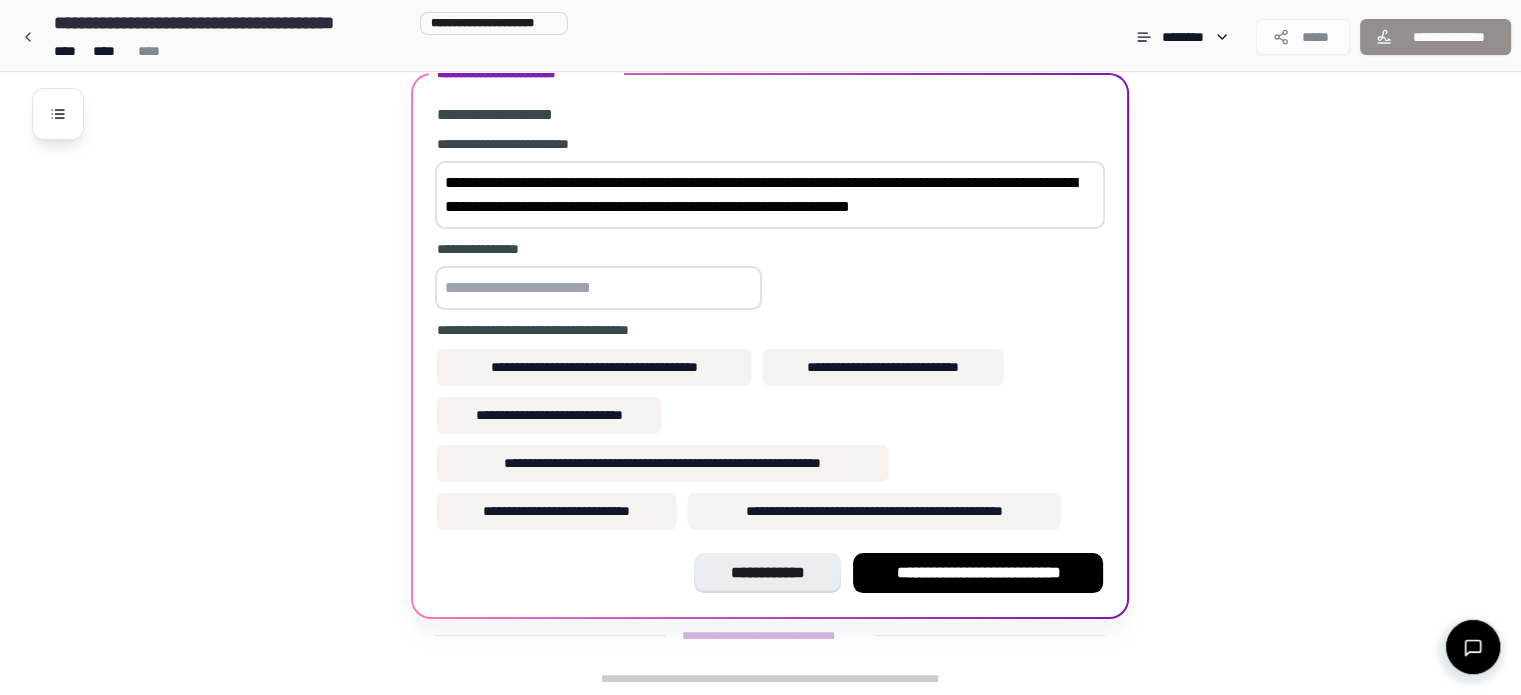 click at bounding box center (598, 288) 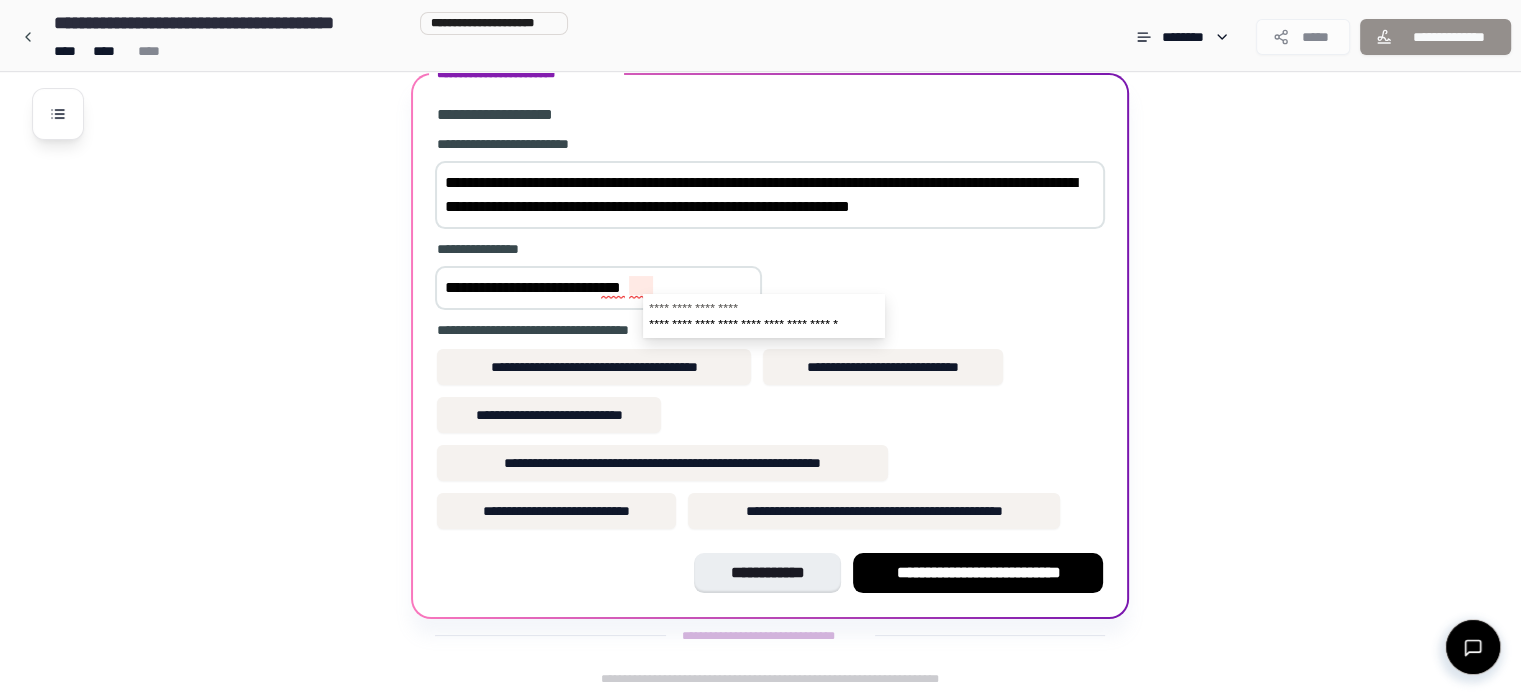 type on "**********" 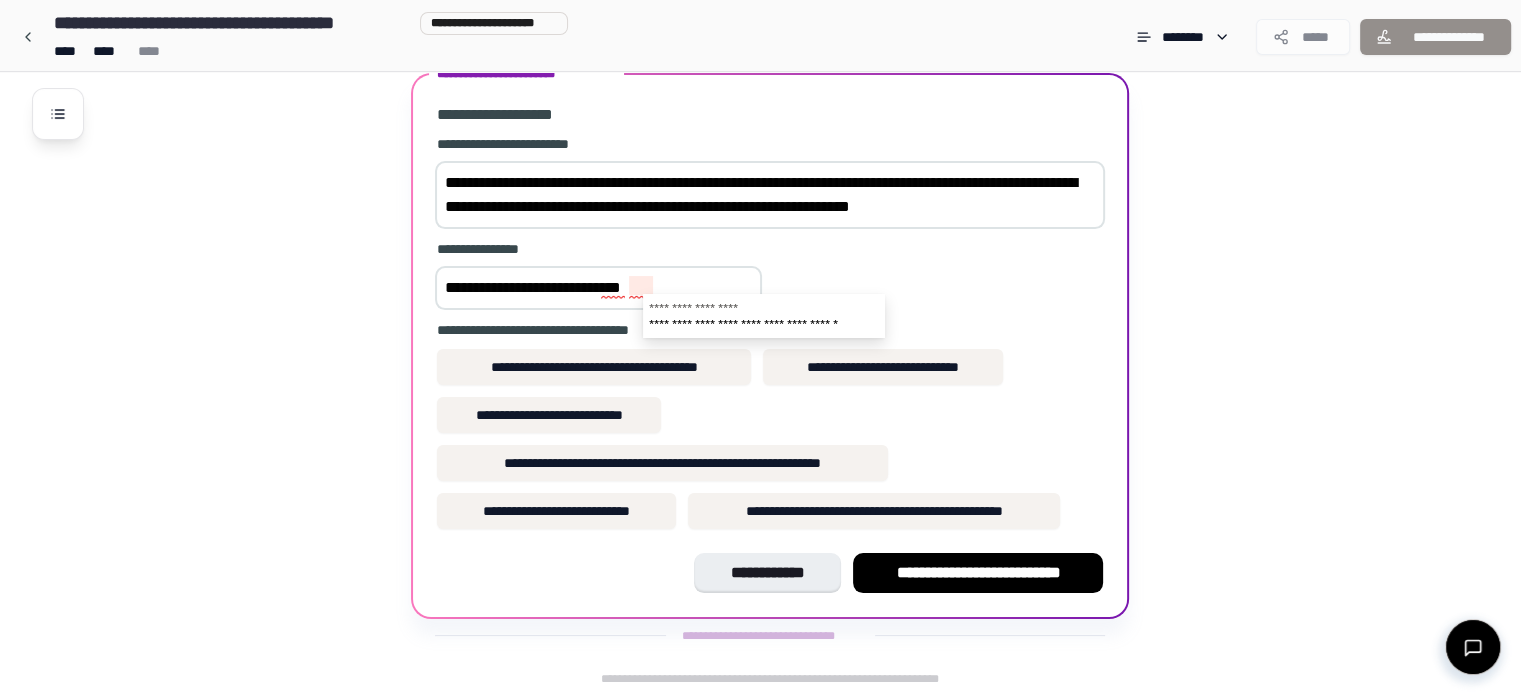 click on "**********" at bounding box center [770, 439] 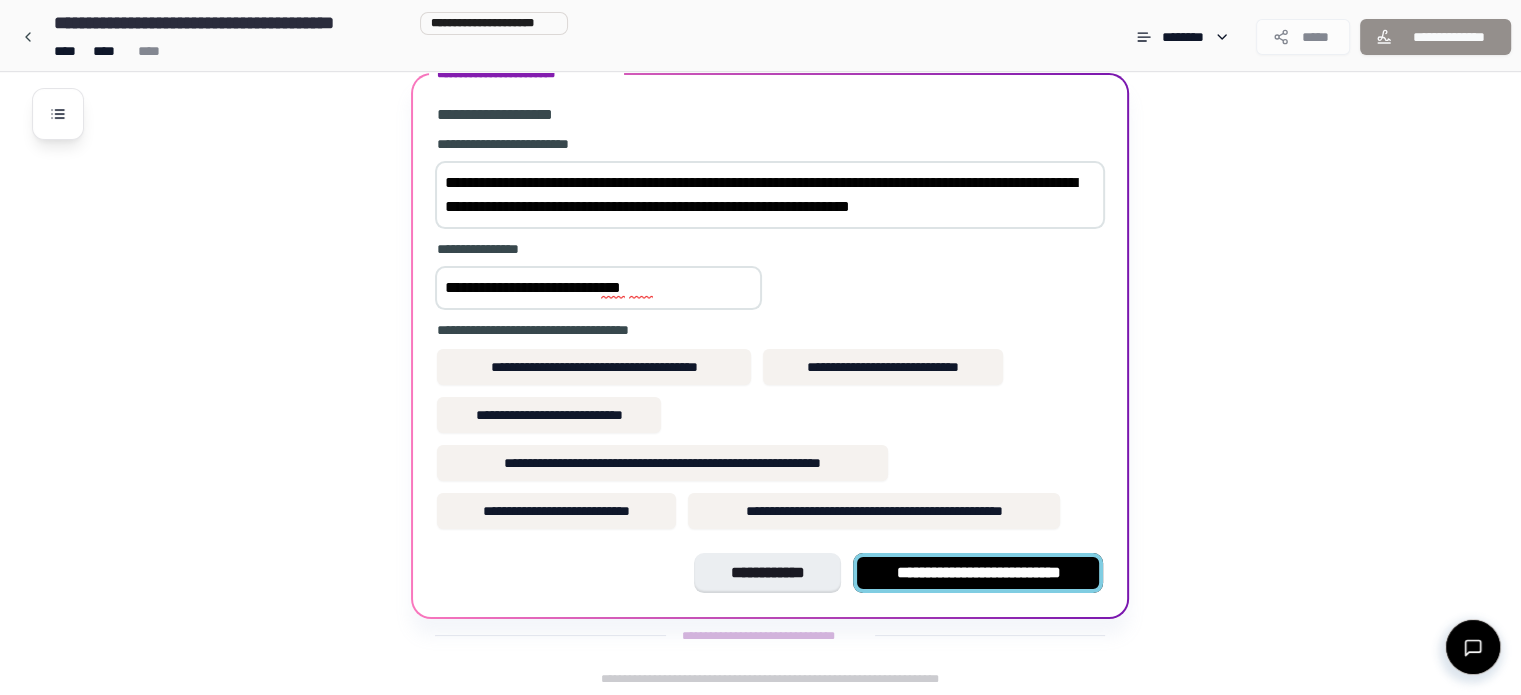 click on "**********" at bounding box center (978, 573) 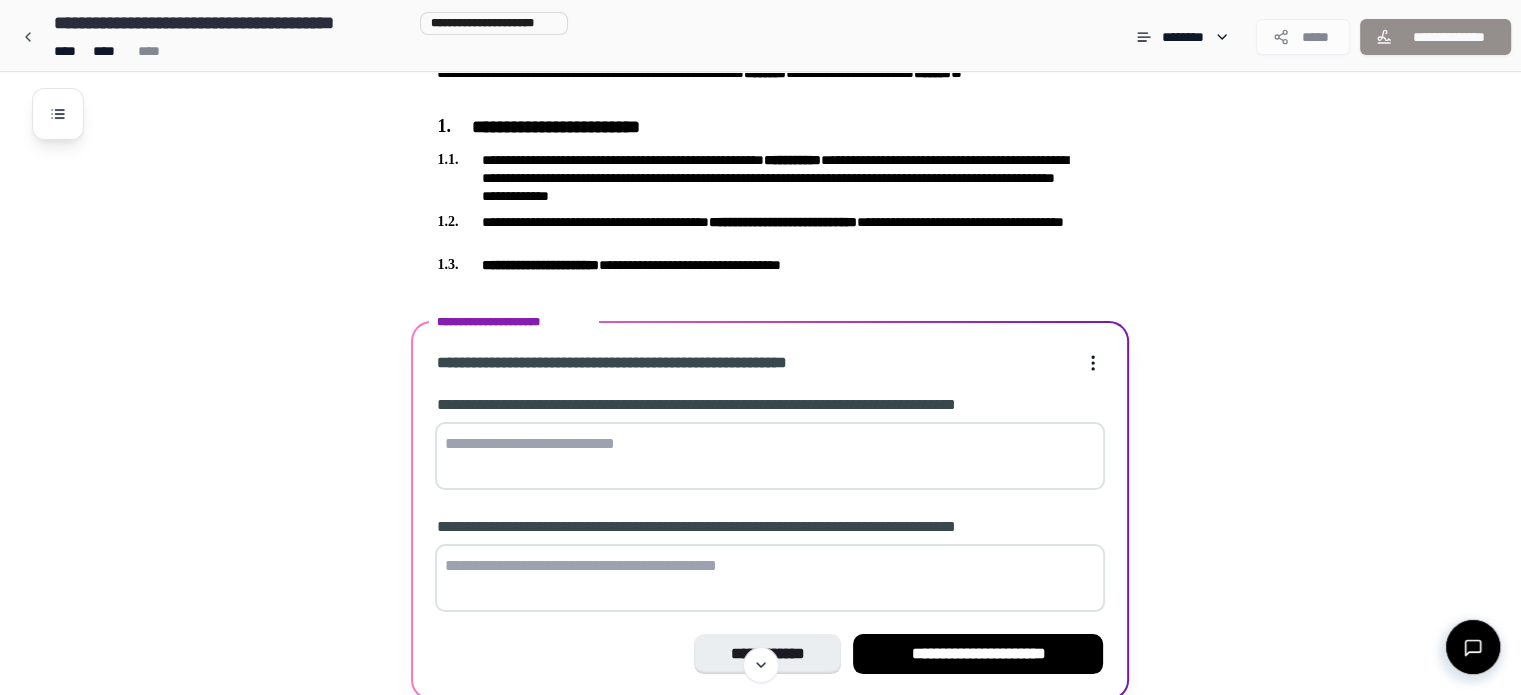 scroll, scrollTop: 239, scrollLeft: 0, axis: vertical 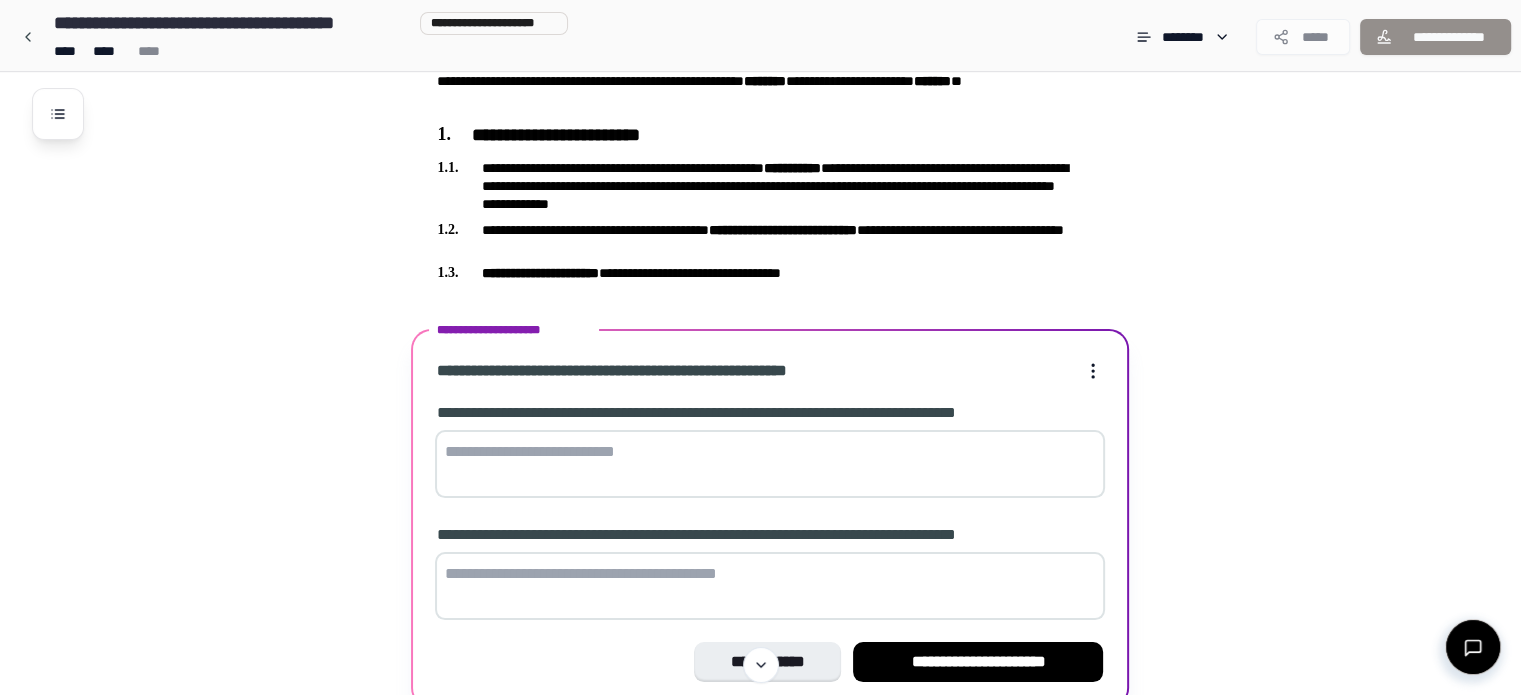click at bounding box center [770, 464] 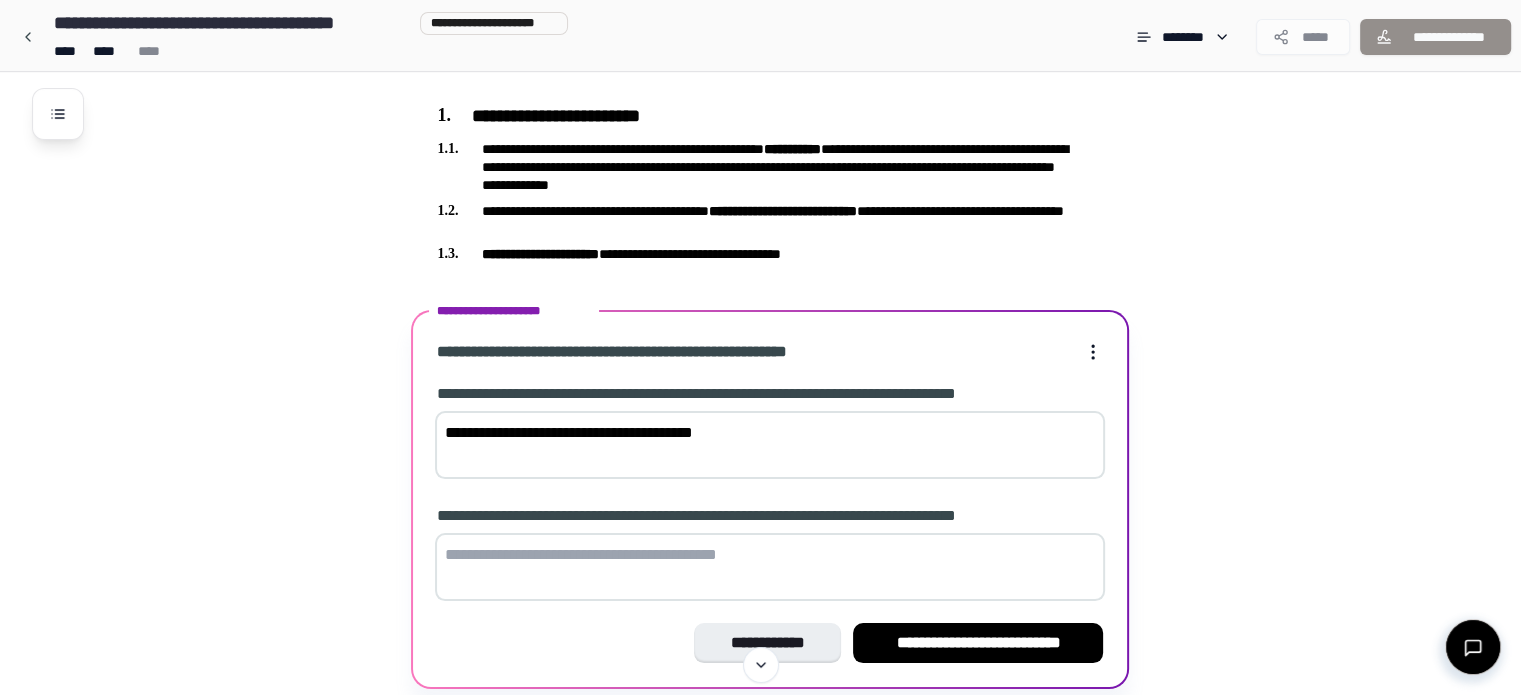 scroll, scrollTop: 269, scrollLeft: 0, axis: vertical 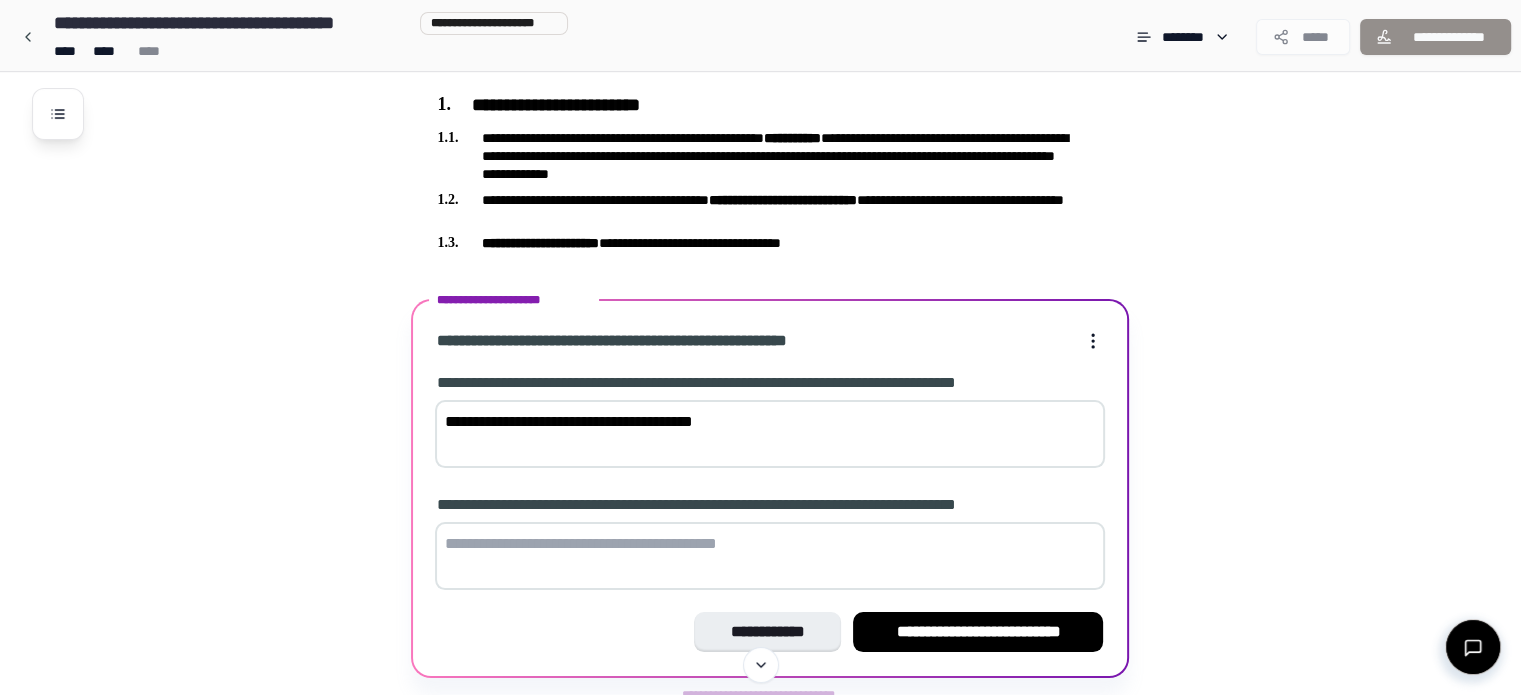 type on "**********" 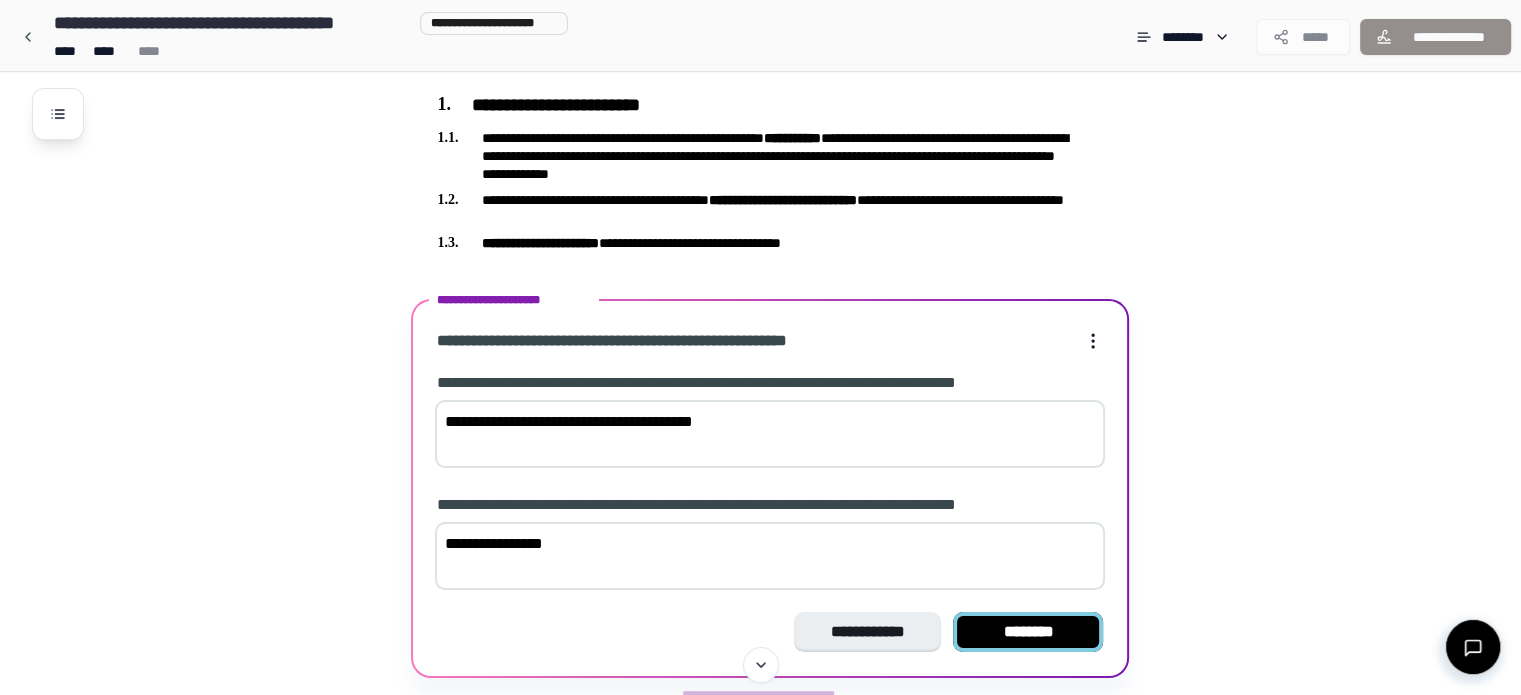 type on "**********" 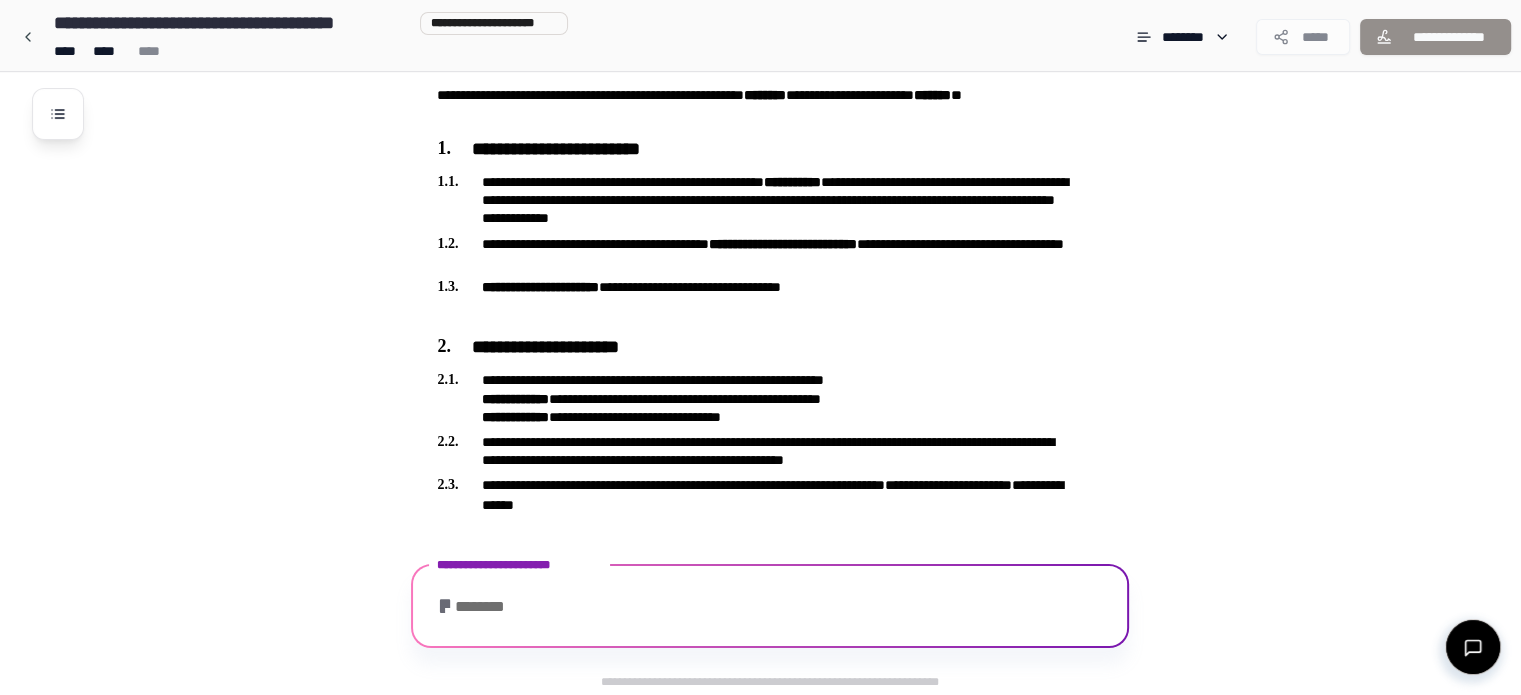 scroll, scrollTop: 546, scrollLeft: 0, axis: vertical 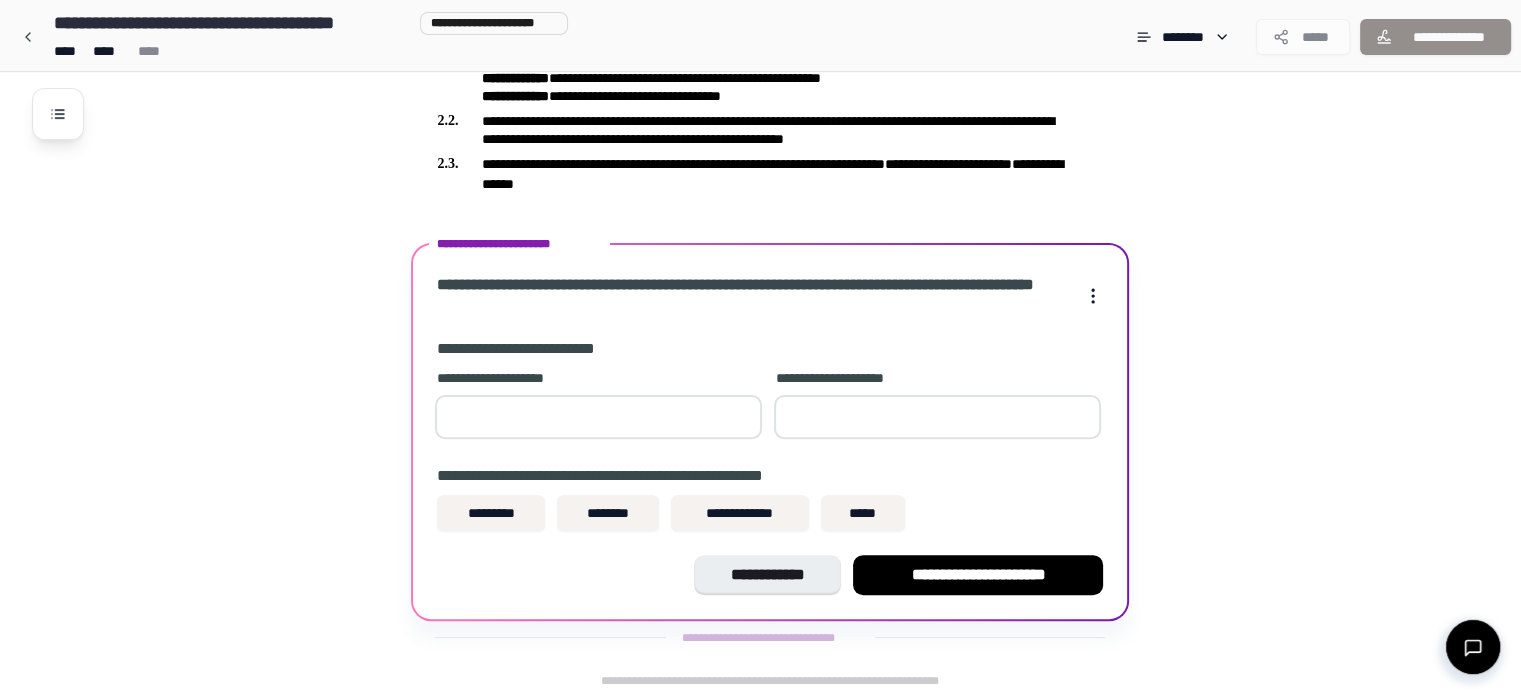 click at bounding box center [598, 417] 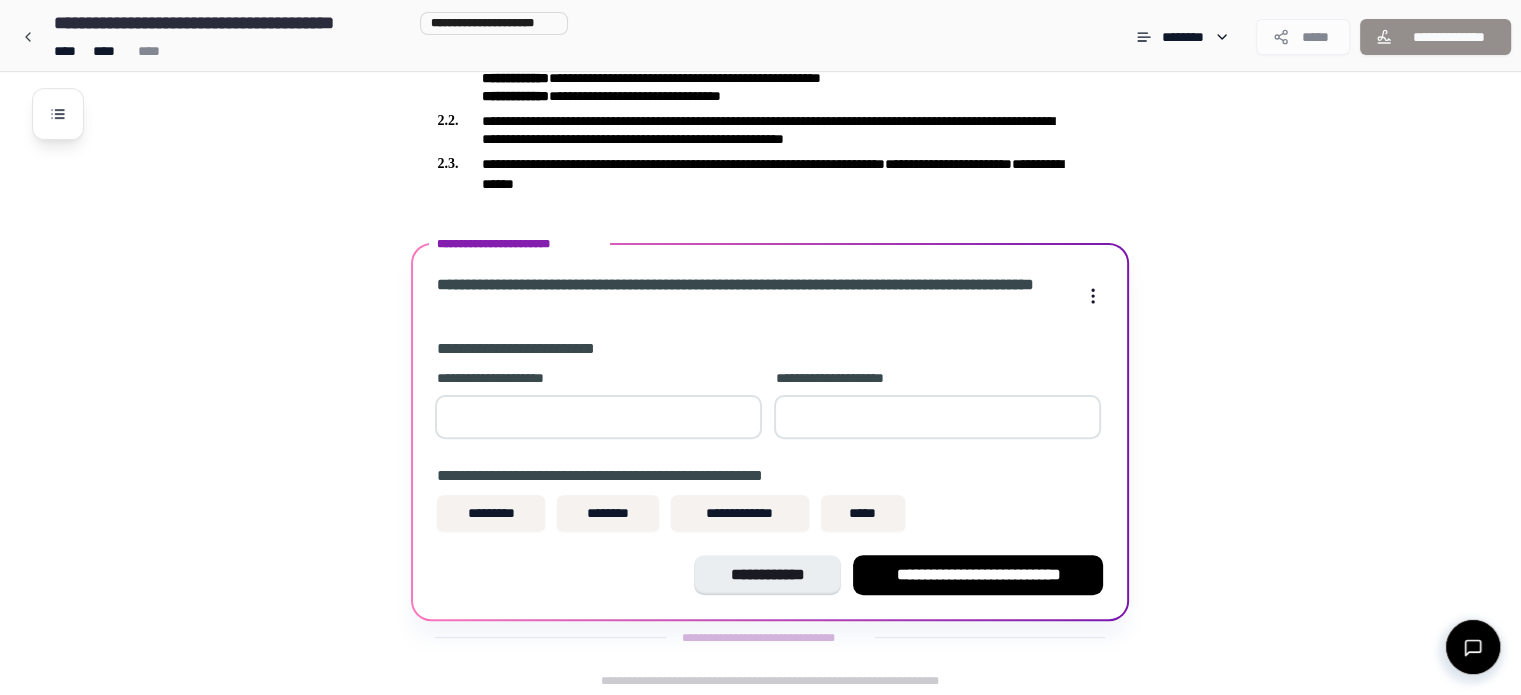 type on "**" 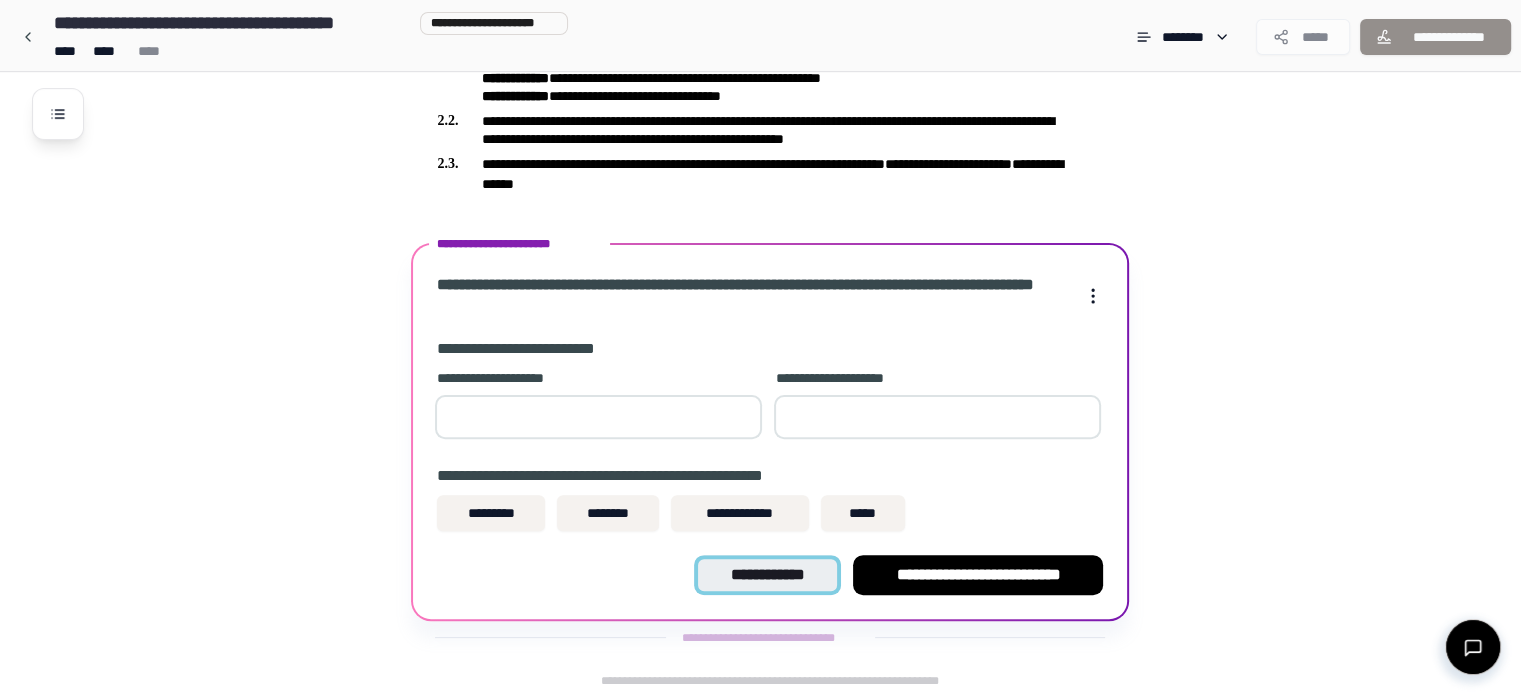 type on "**" 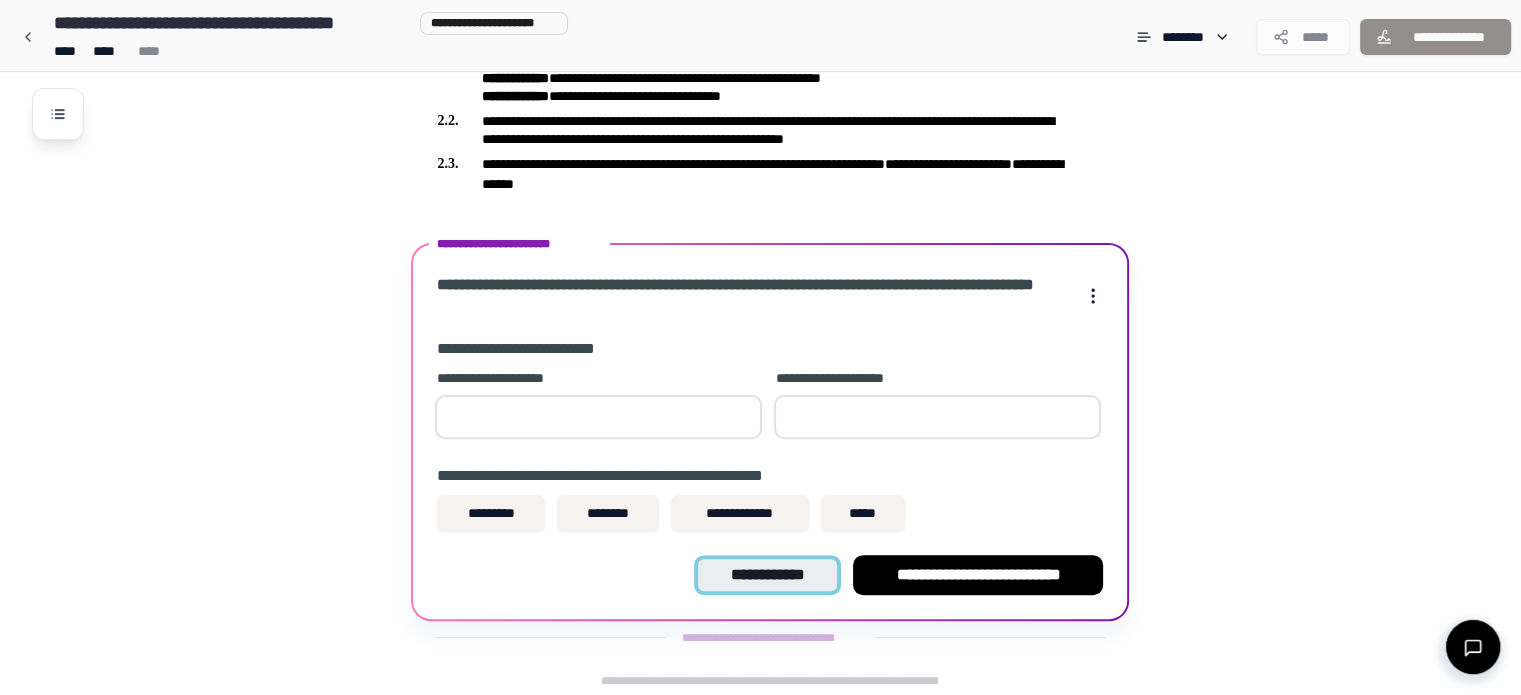 click on "**********" at bounding box center [767, 575] 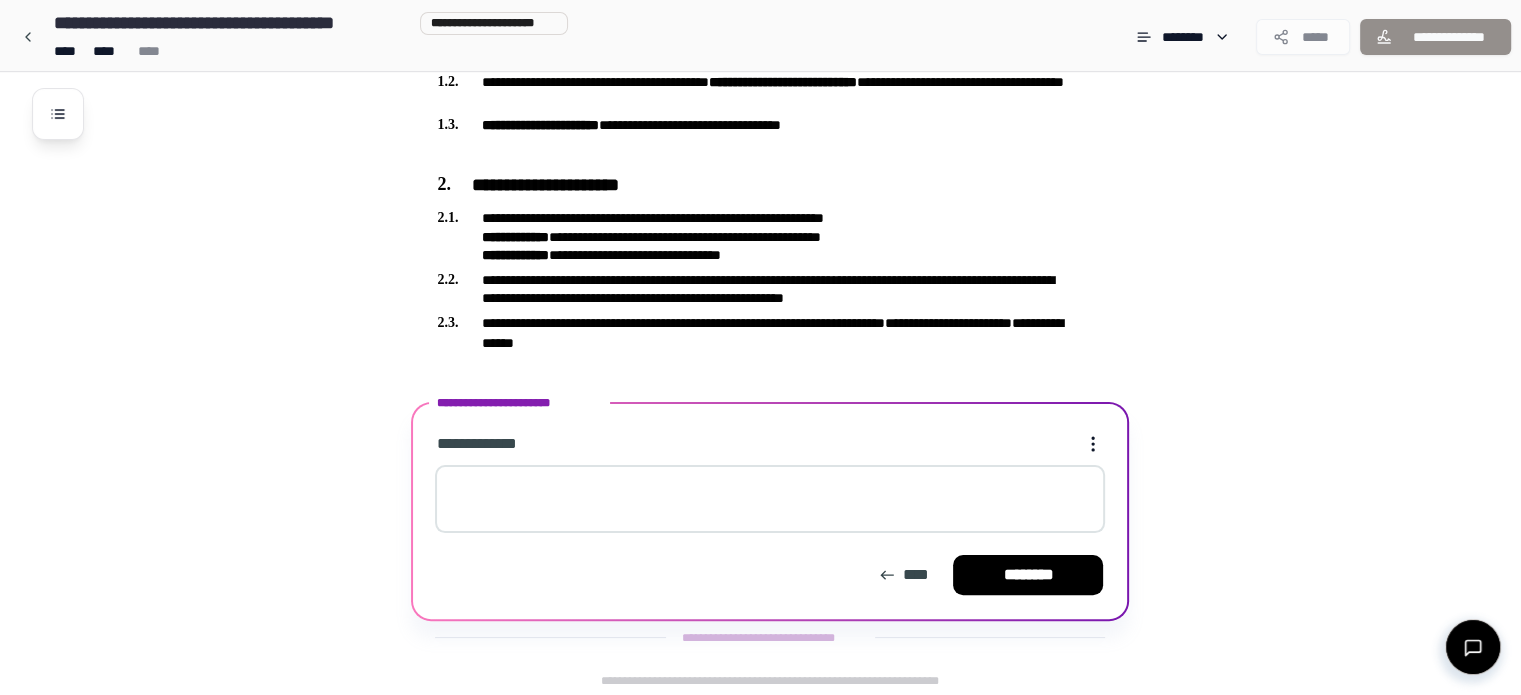 click at bounding box center (770, 499) 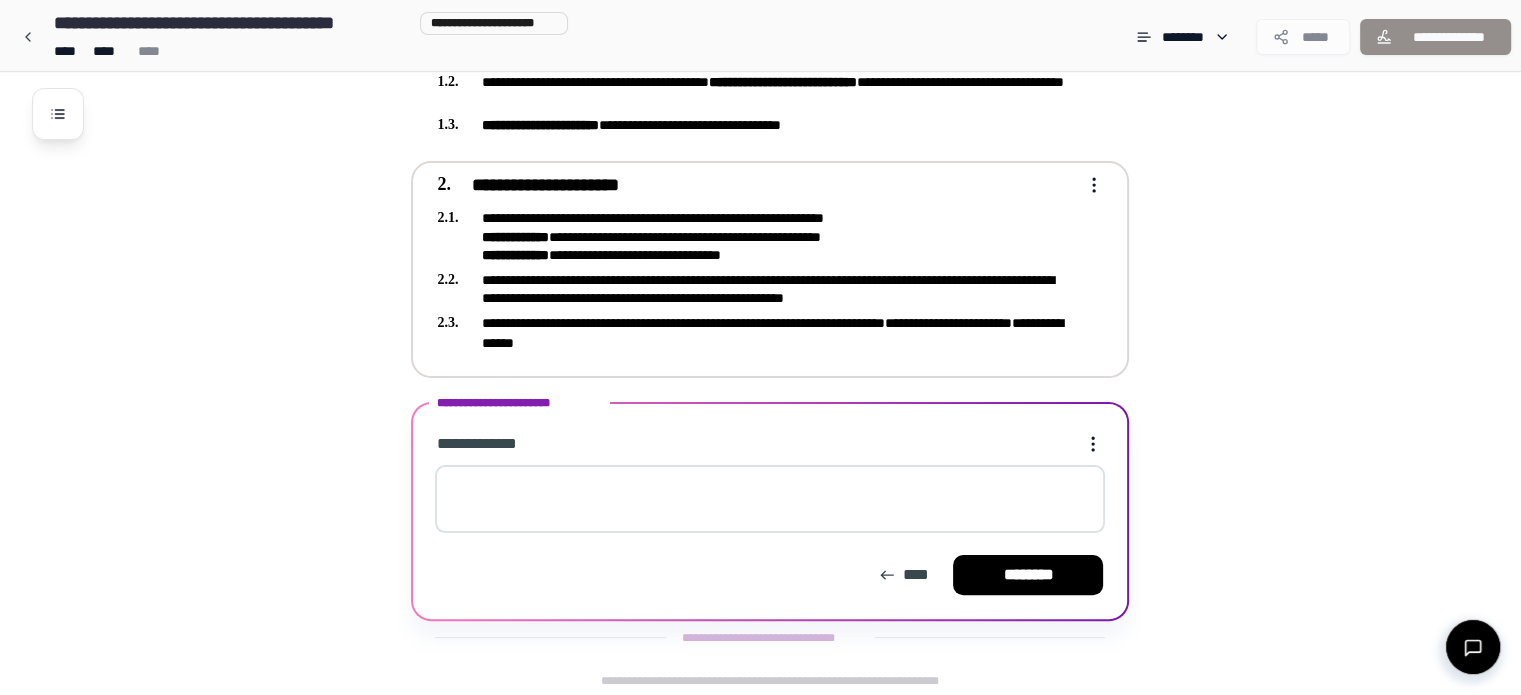 paste on "**********" 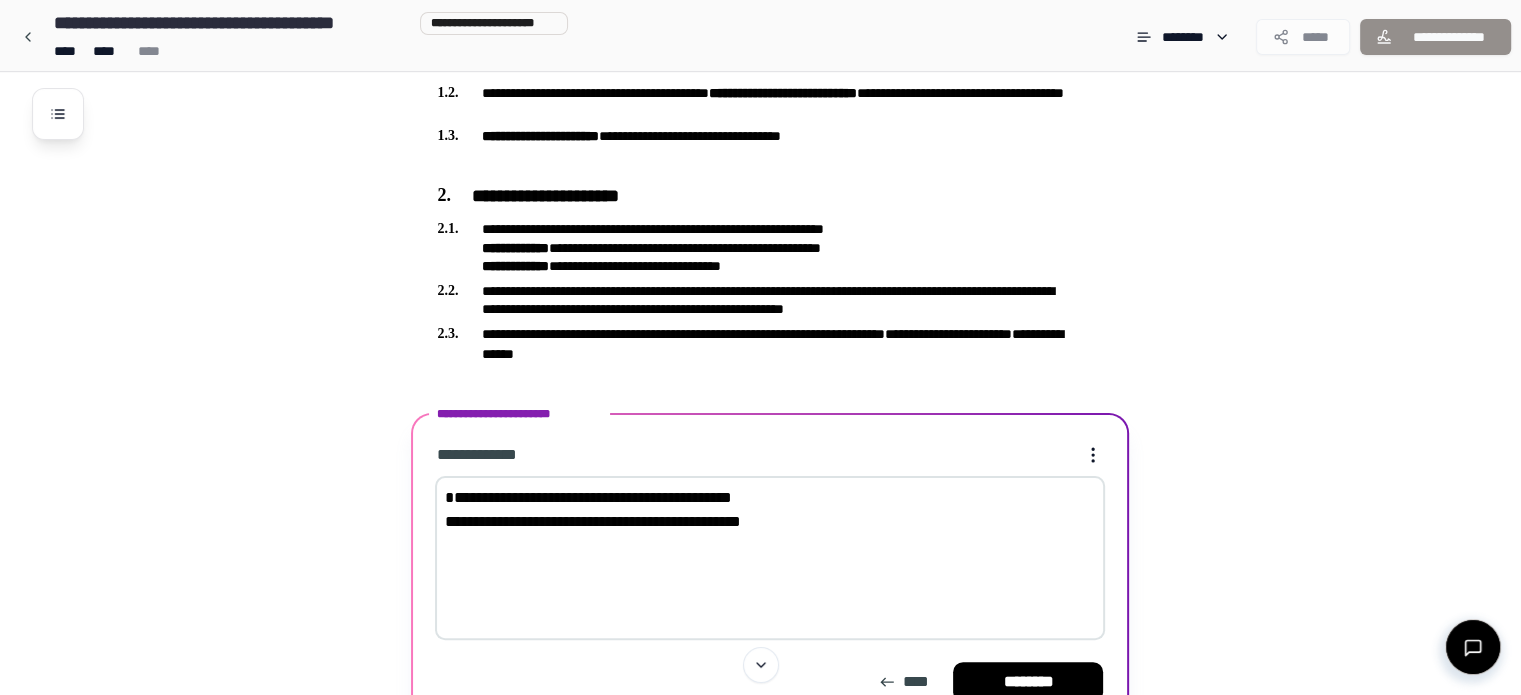 scroll, scrollTop: 383, scrollLeft: 0, axis: vertical 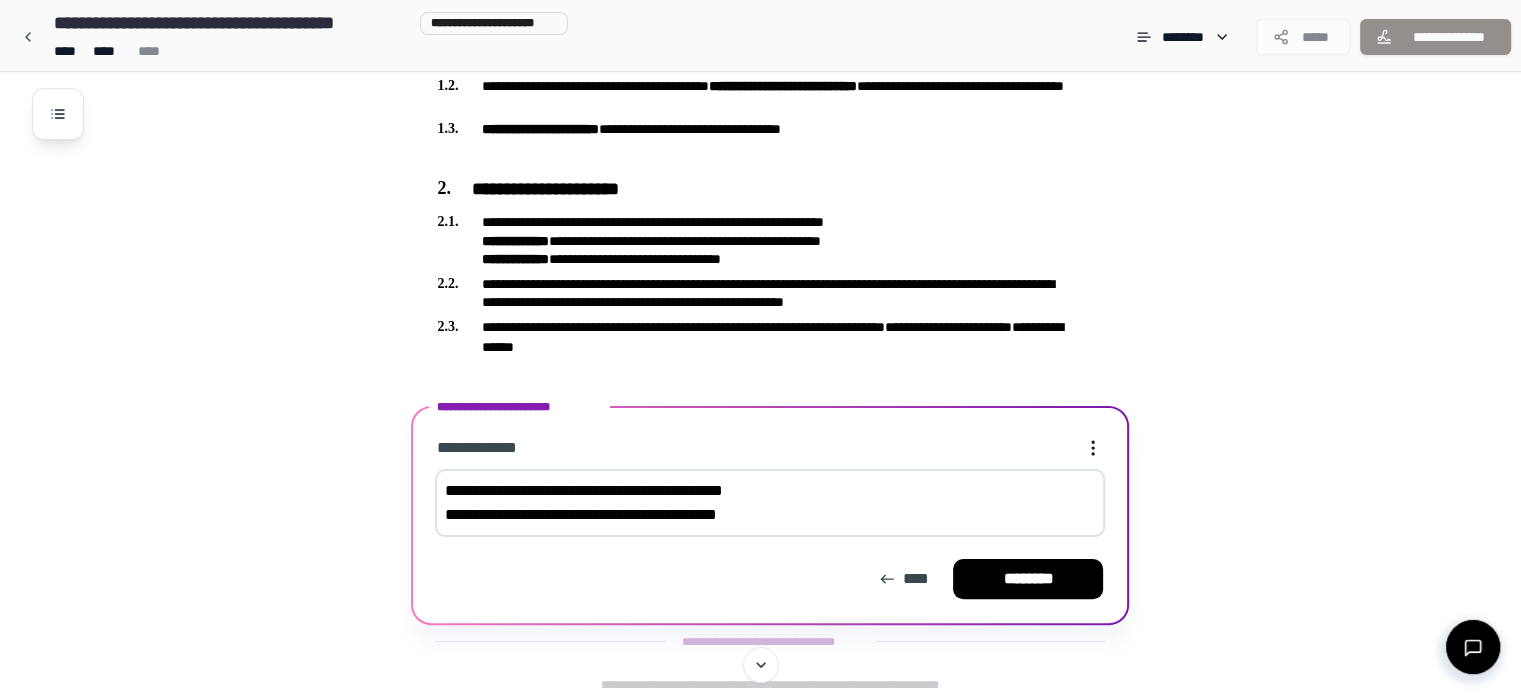 click on "**********" at bounding box center (770, 503) 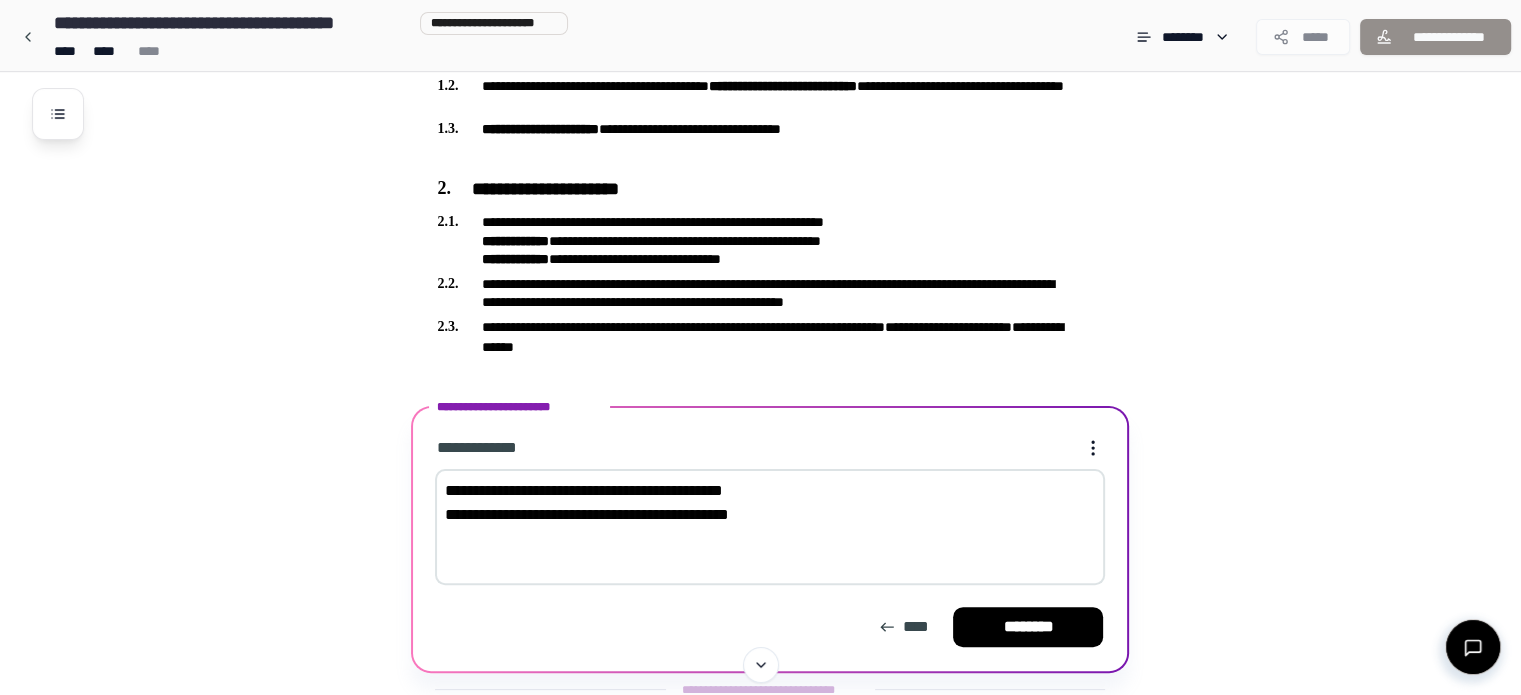 paste on "**********" 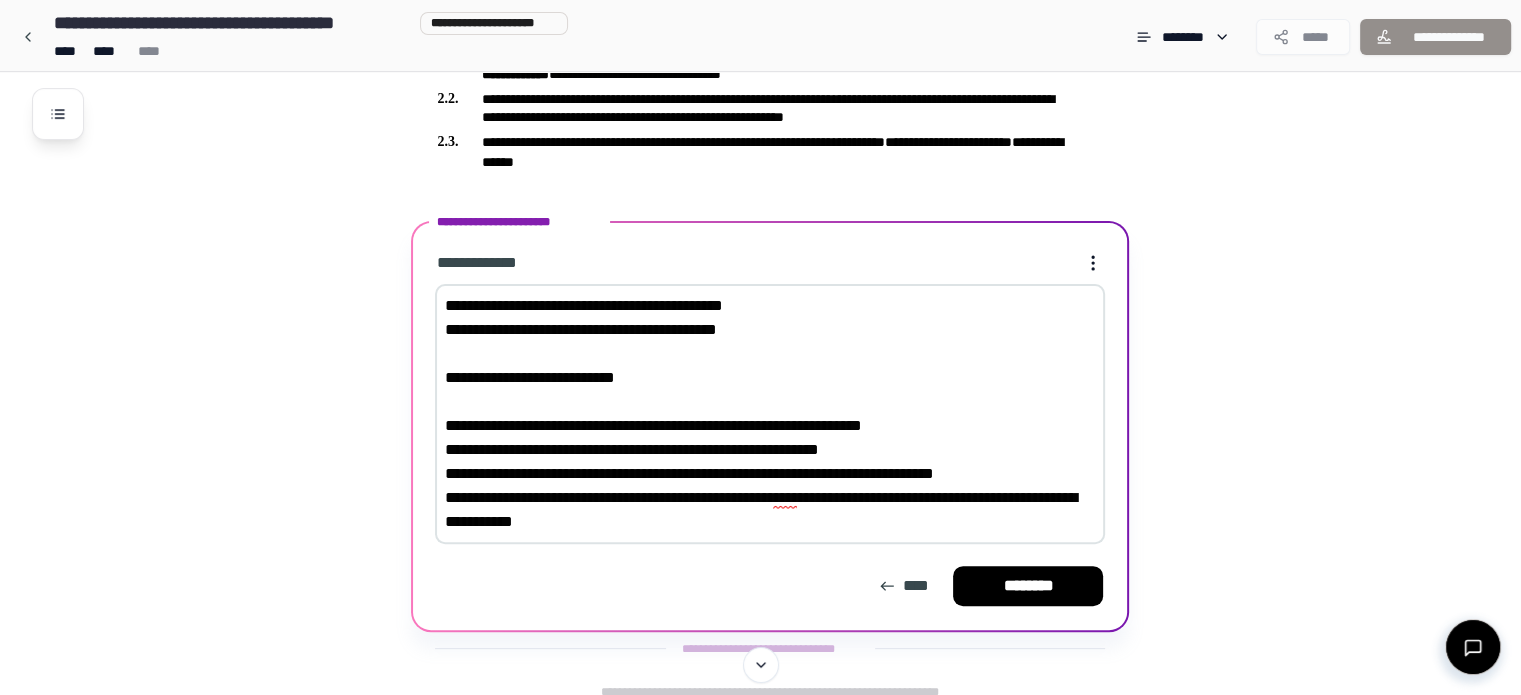 scroll, scrollTop: 579, scrollLeft: 0, axis: vertical 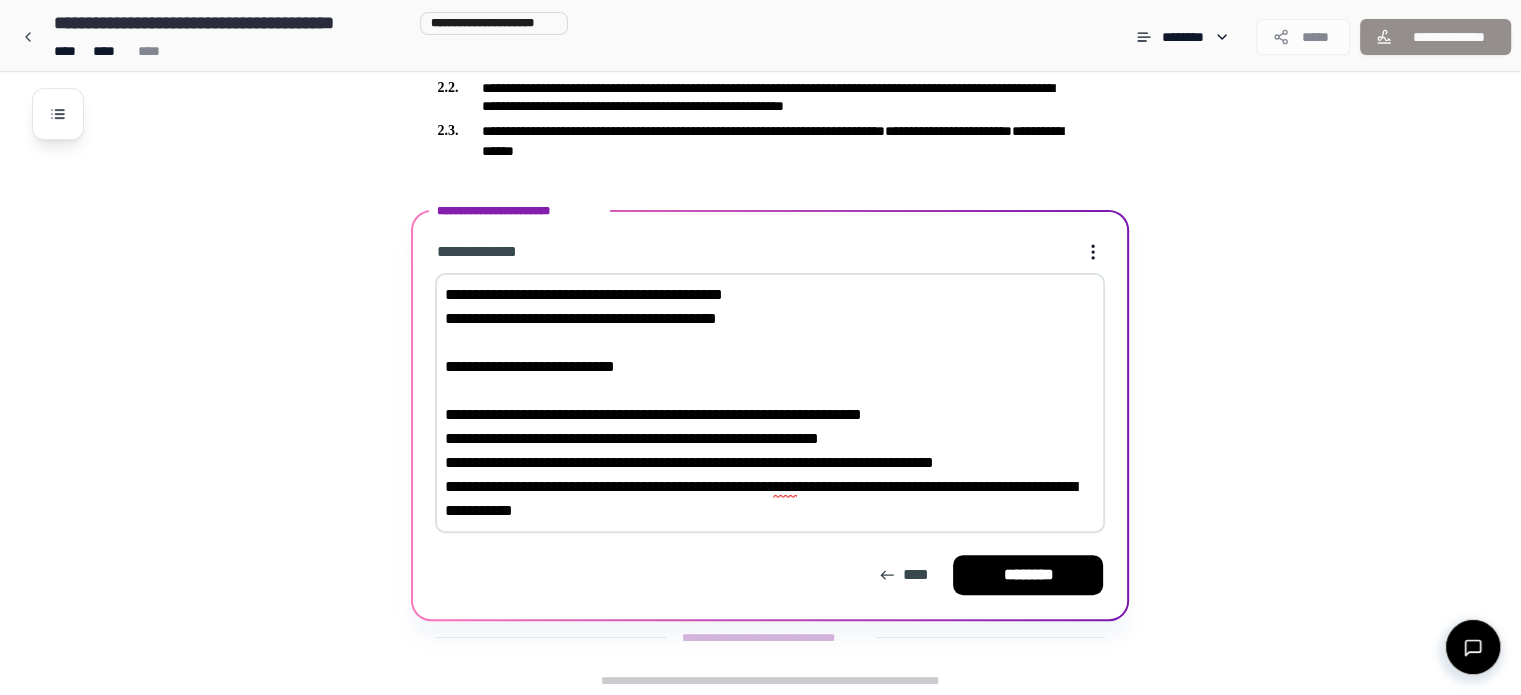 click on "**********" at bounding box center (770, 403) 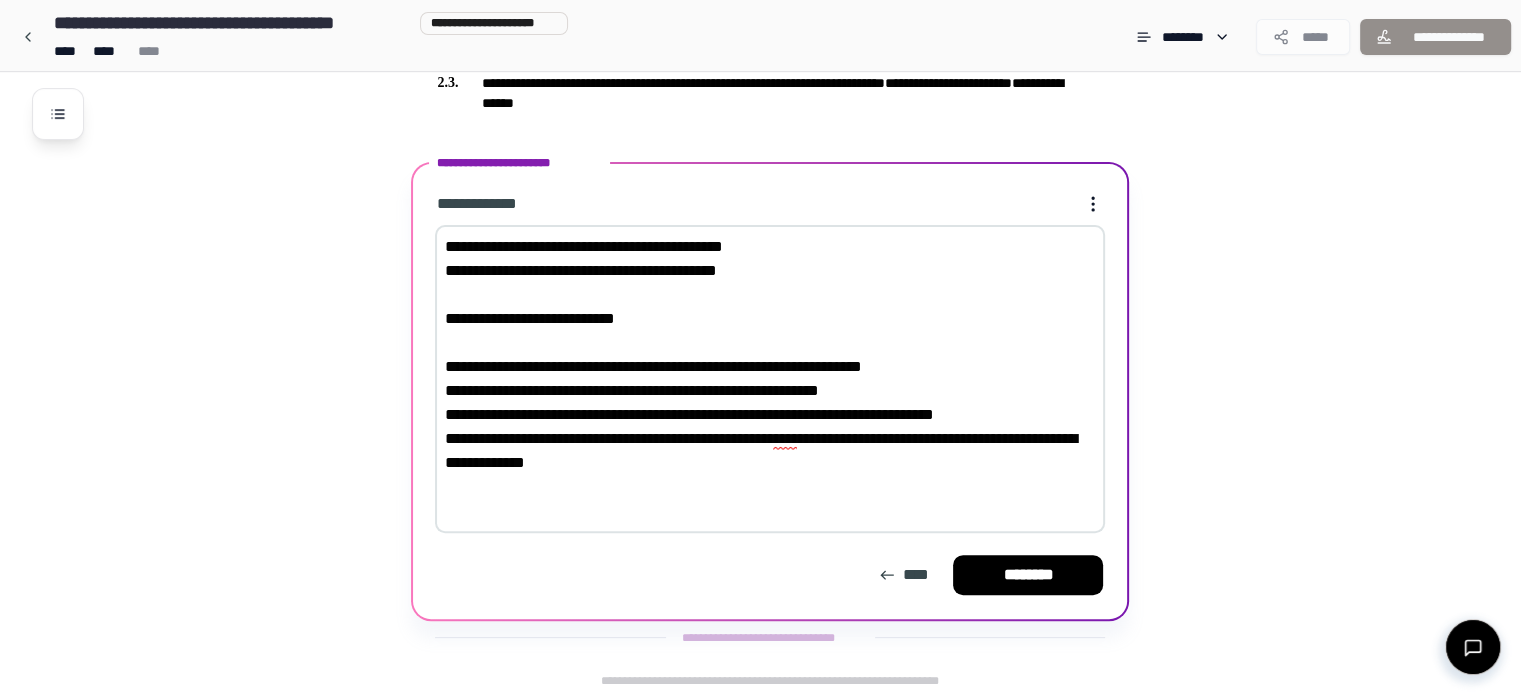 paste on "**********" 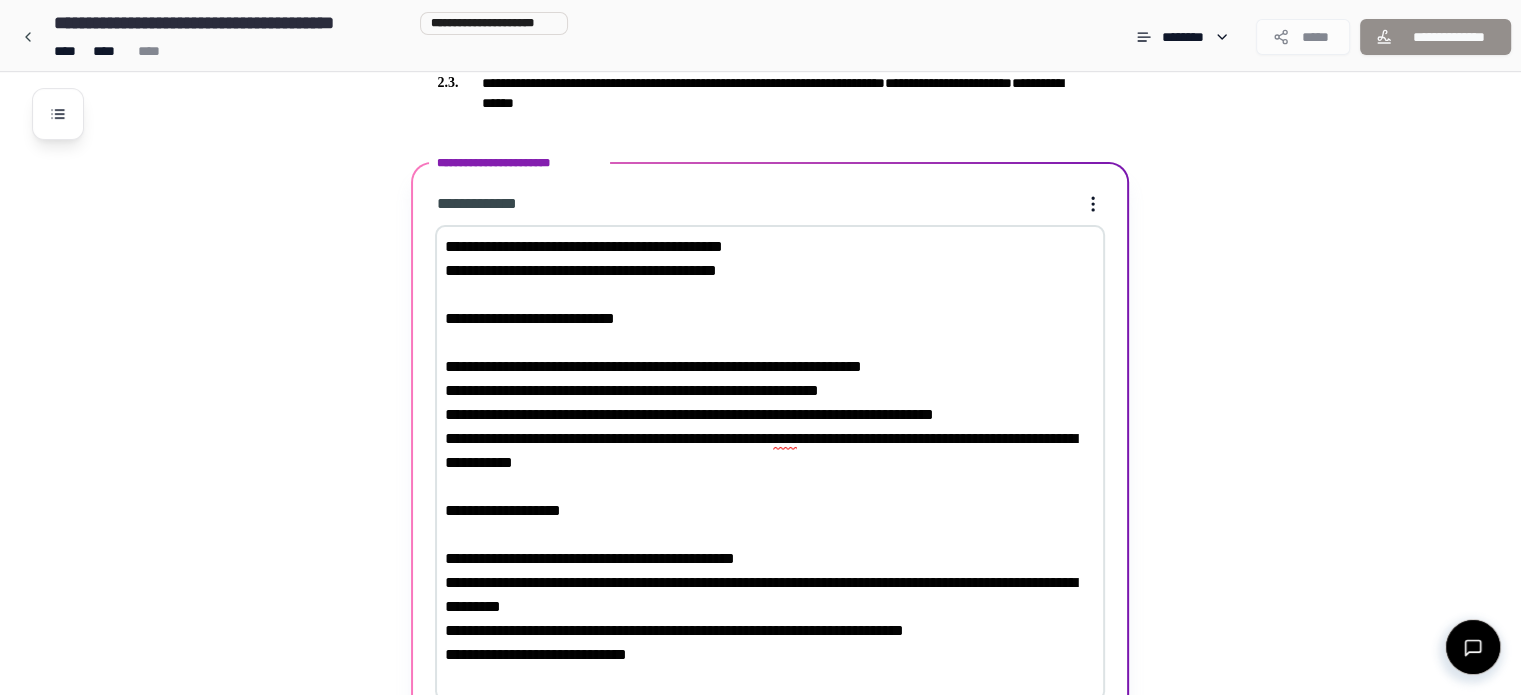 scroll, scrollTop: 795, scrollLeft: 0, axis: vertical 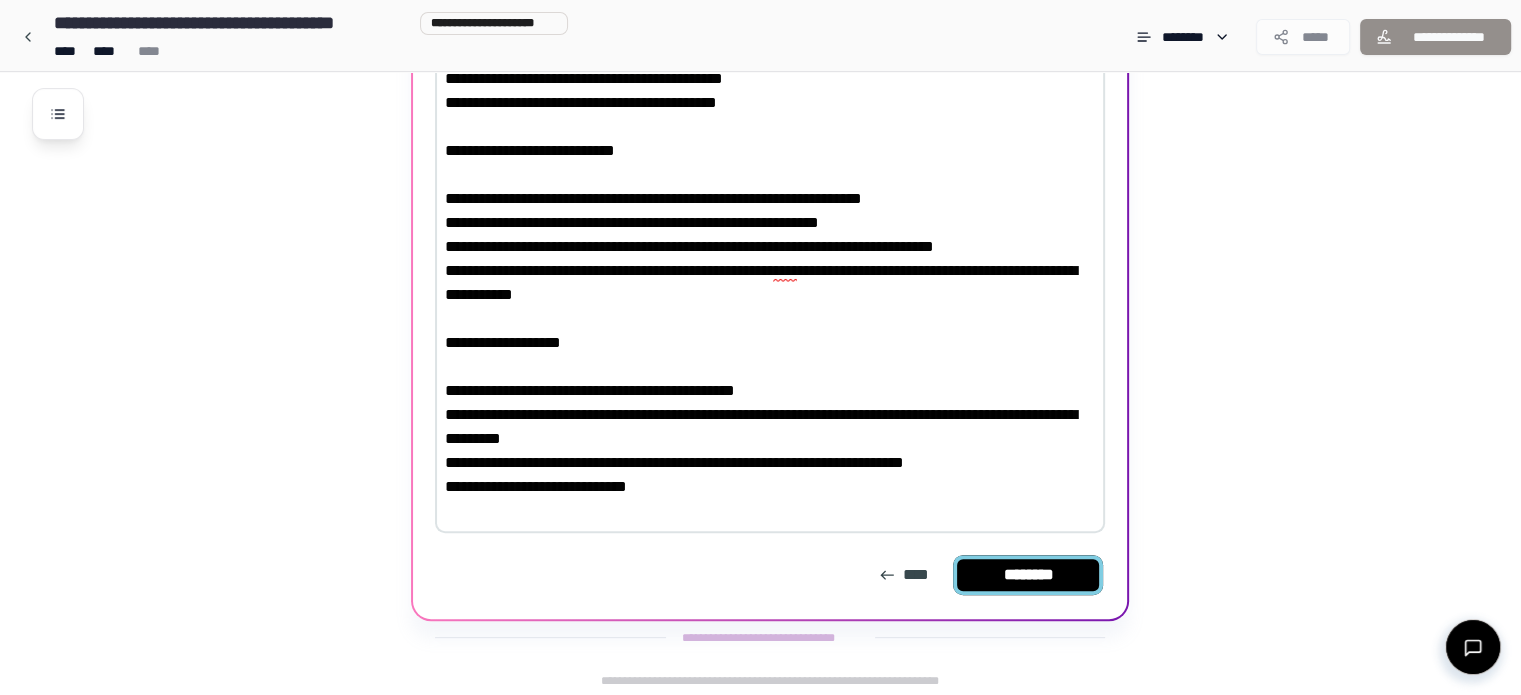 type on "**********" 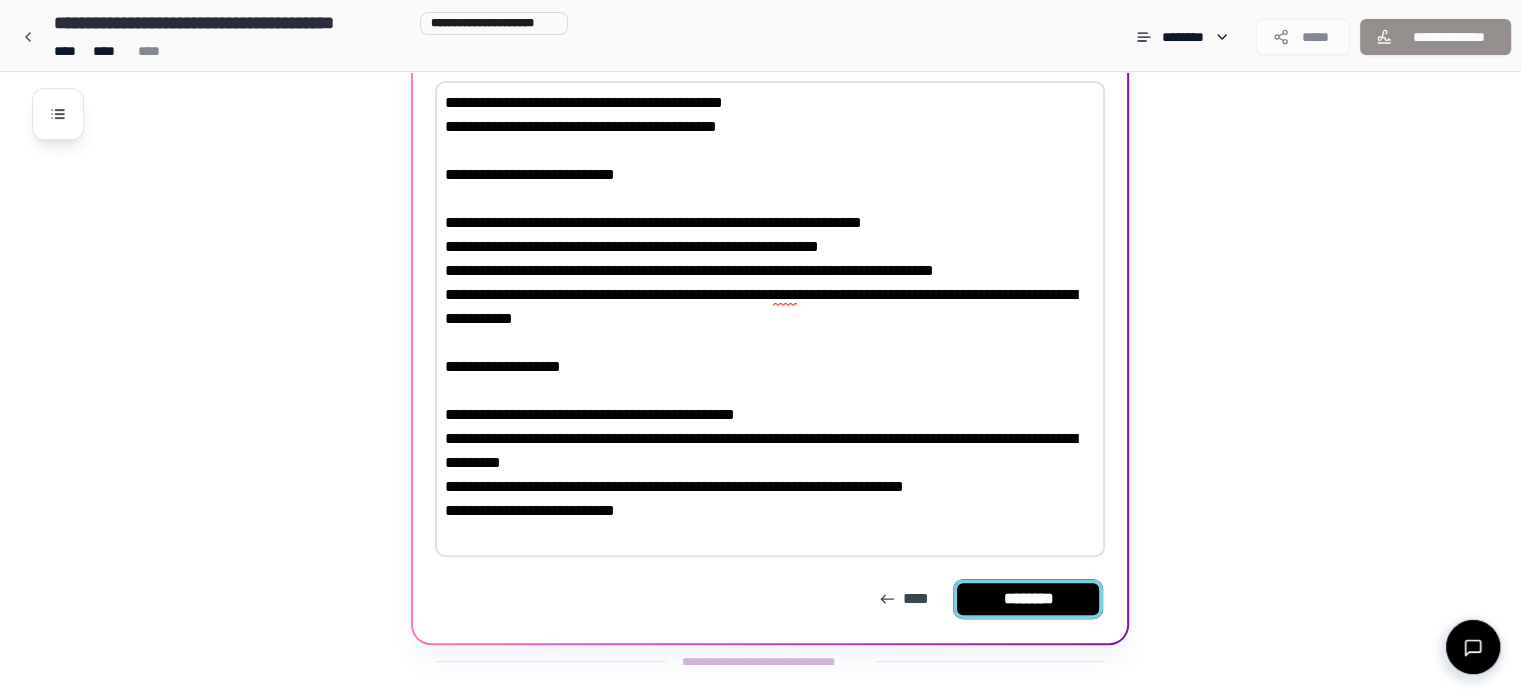 click on "********" at bounding box center [1028, 599] 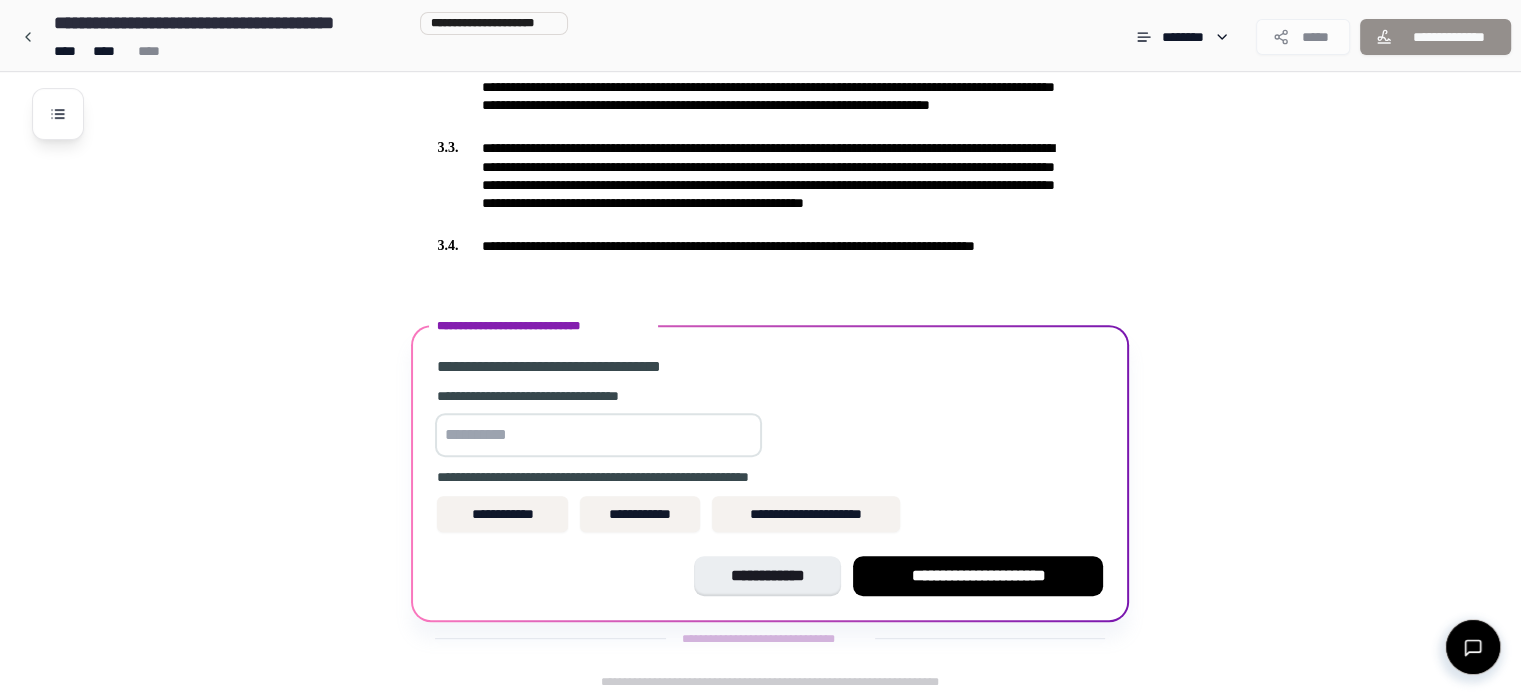 scroll, scrollTop: 816, scrollLeft: 0, axis: vertical 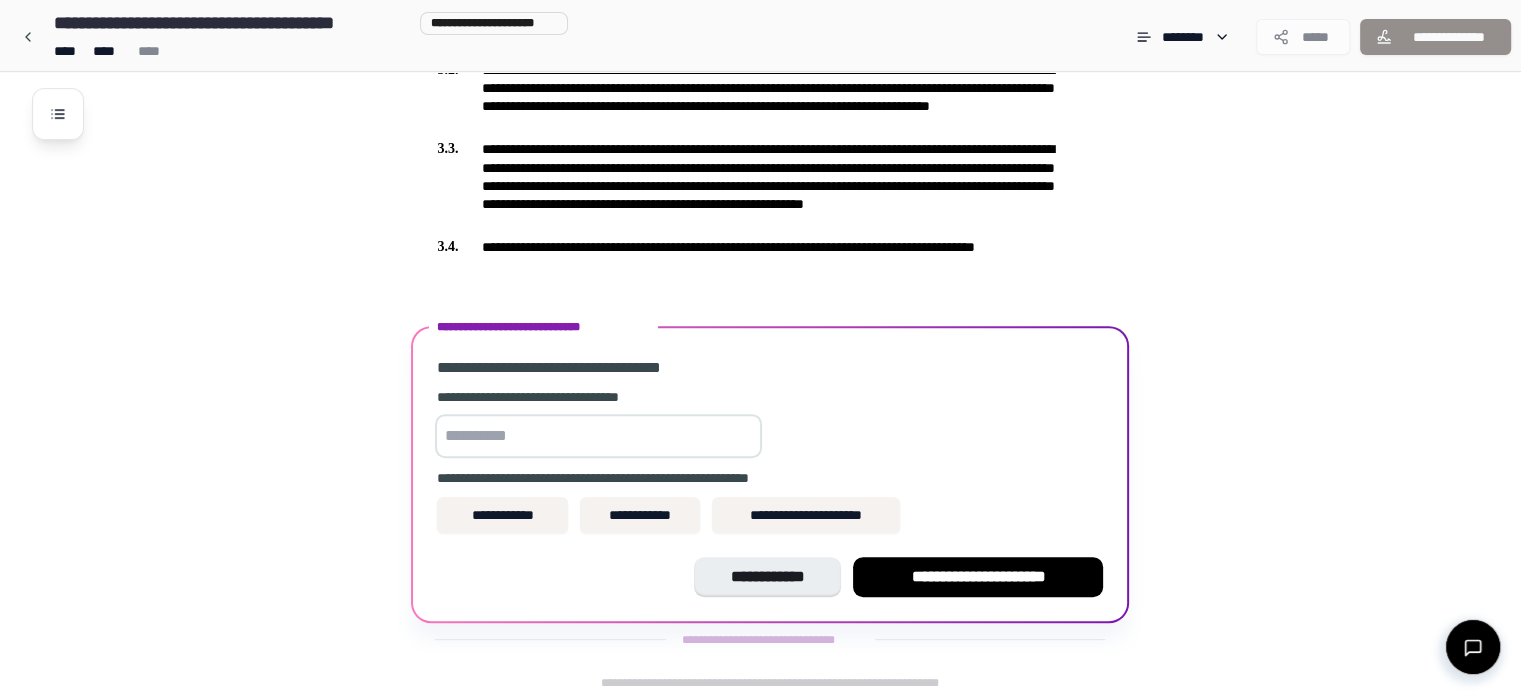 click at bounding box center [598, 436] 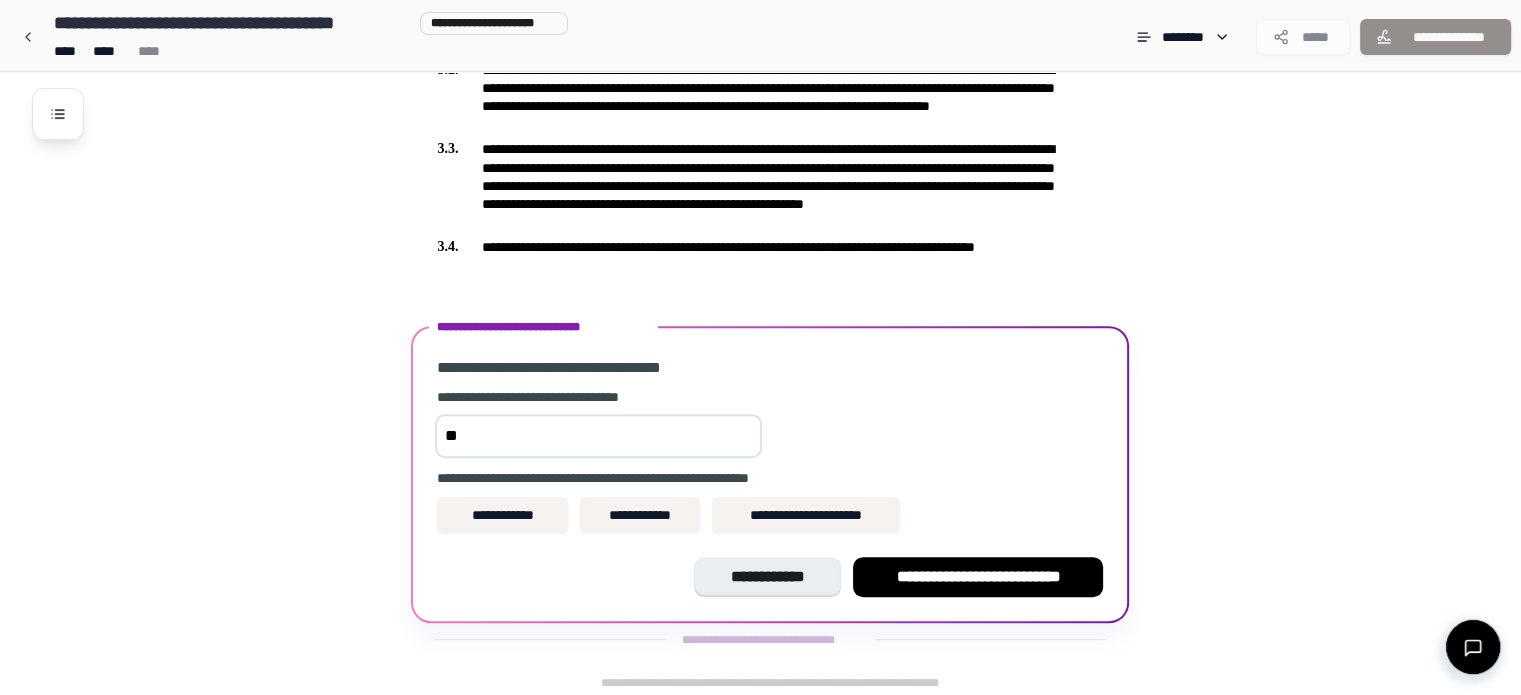 type on "*" 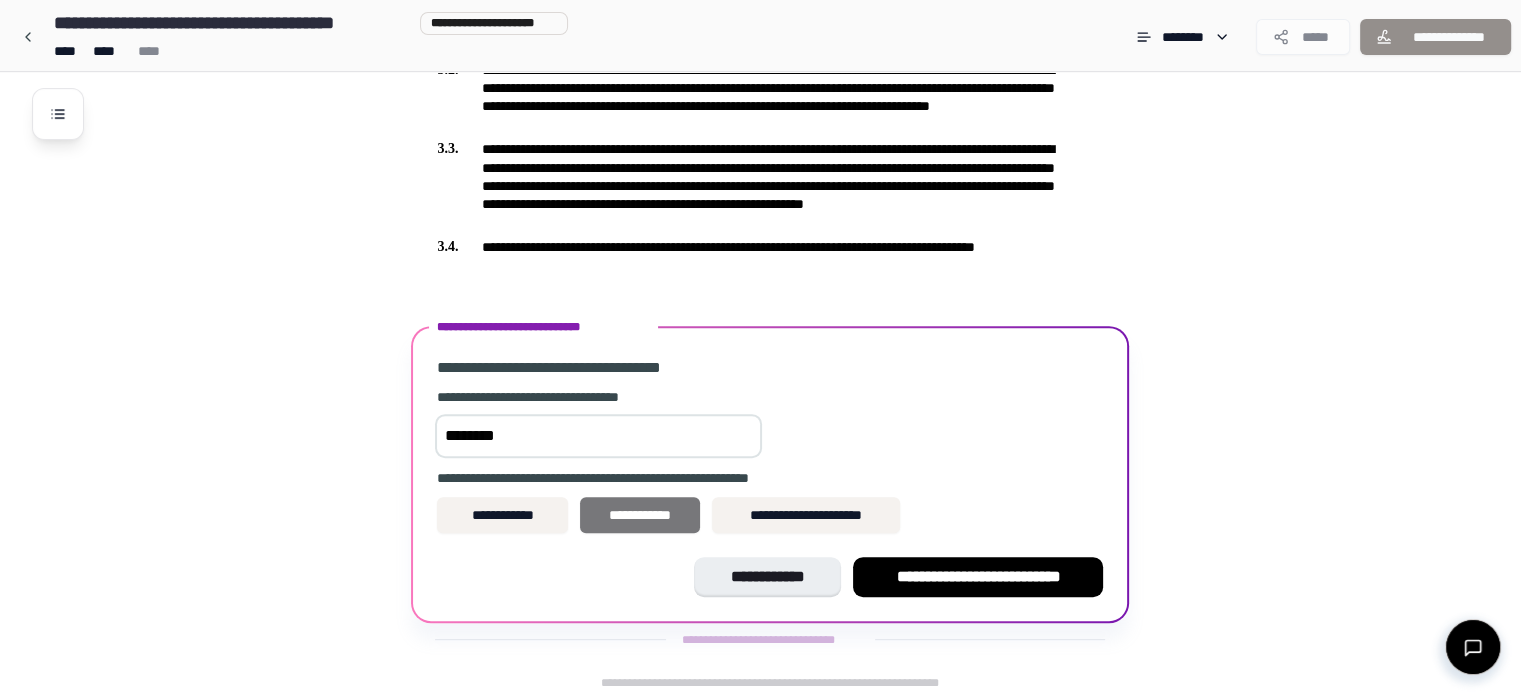 type on "********" 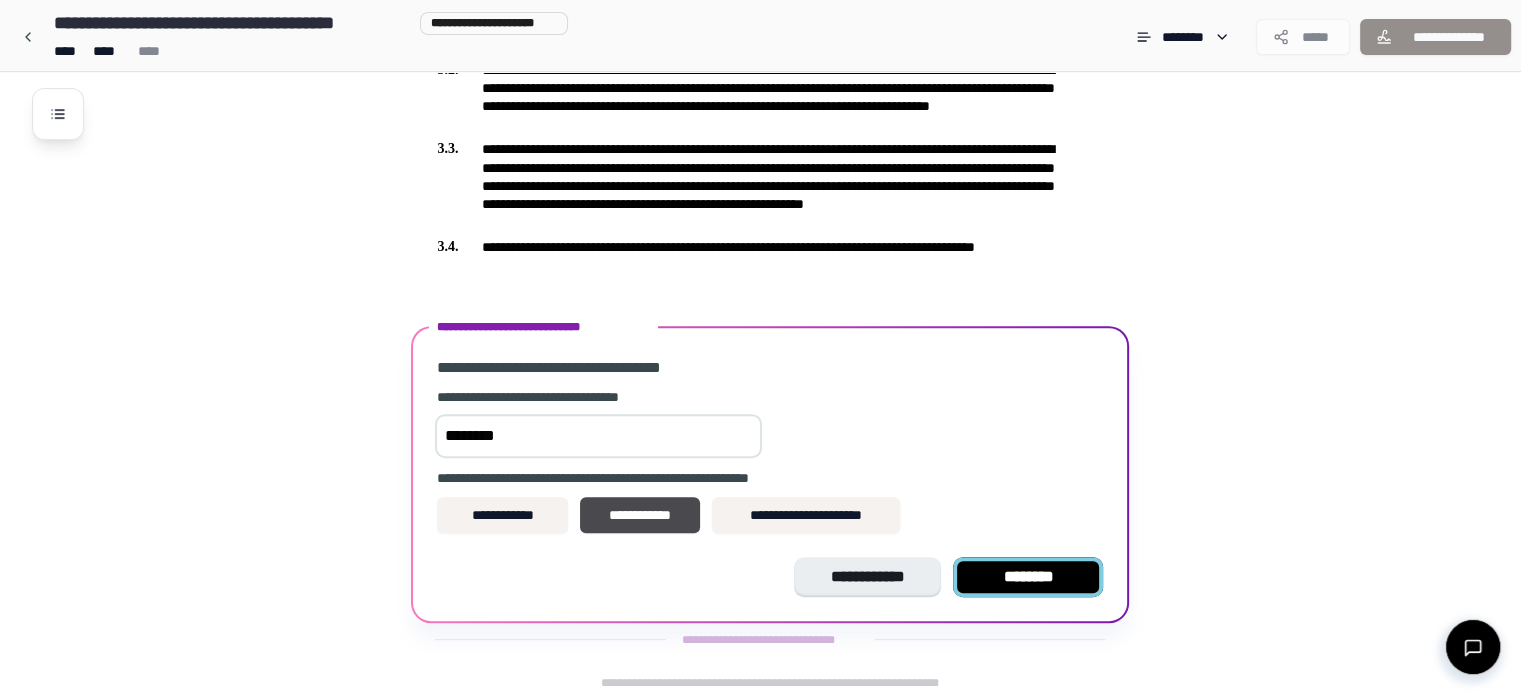 click on "********" at bounding box center [1028, 577] 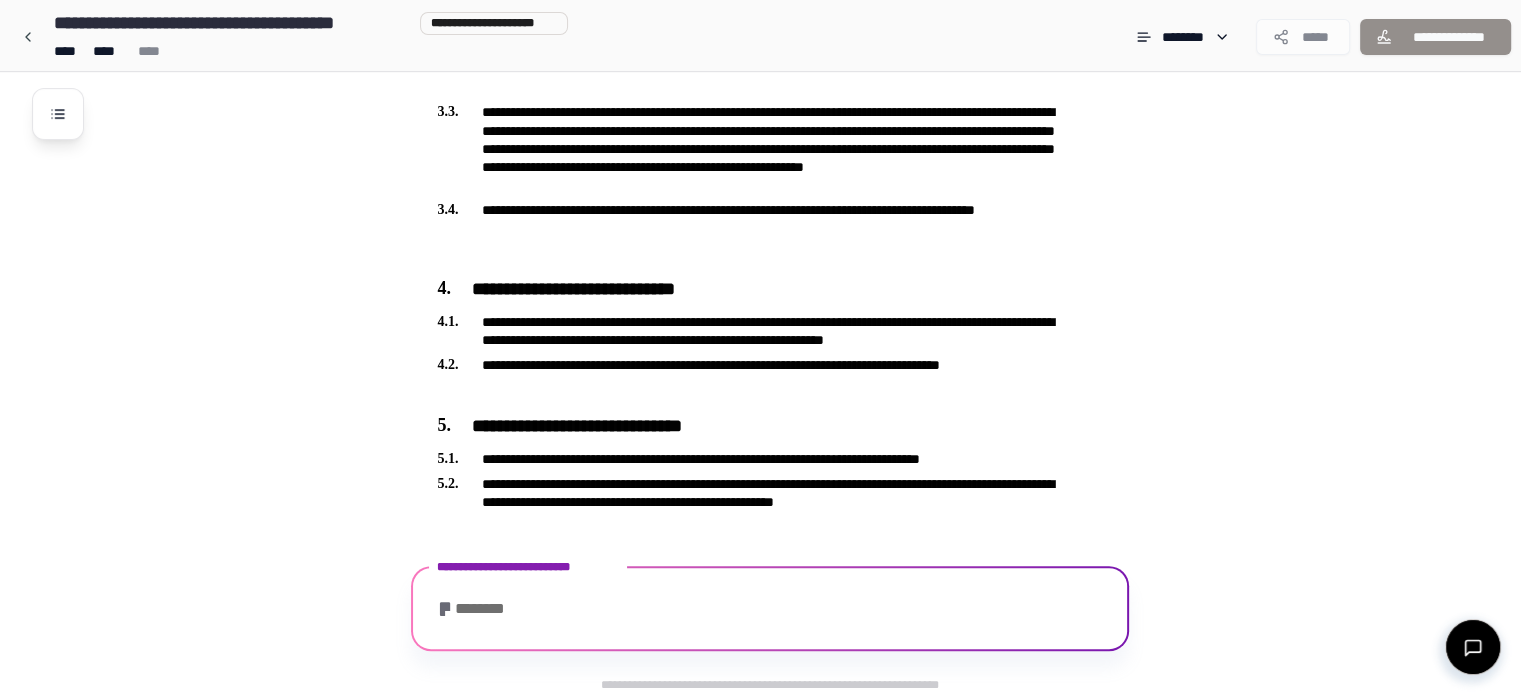 scroll, scrollTop: 972, scrollLeft: 0, axis: vertical 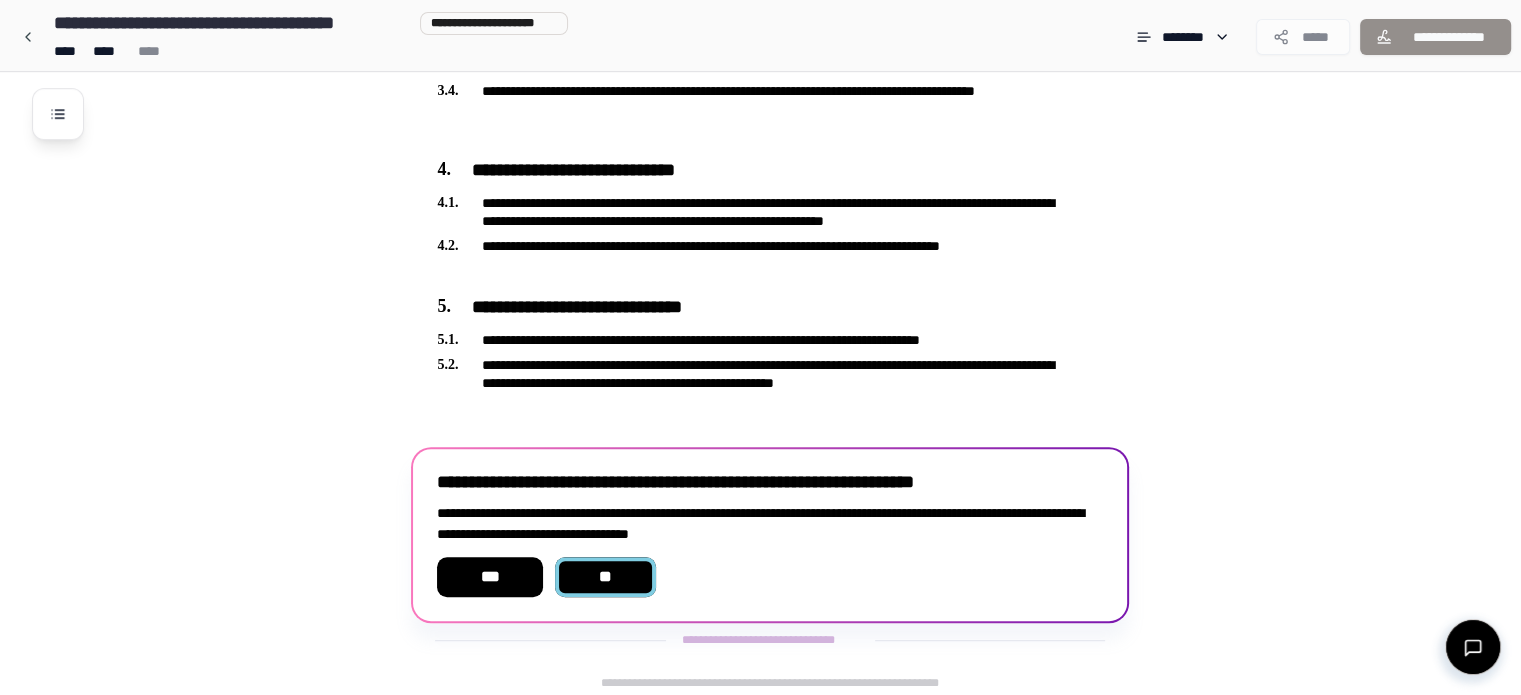 click on "**" at bounding box center [606, 577] 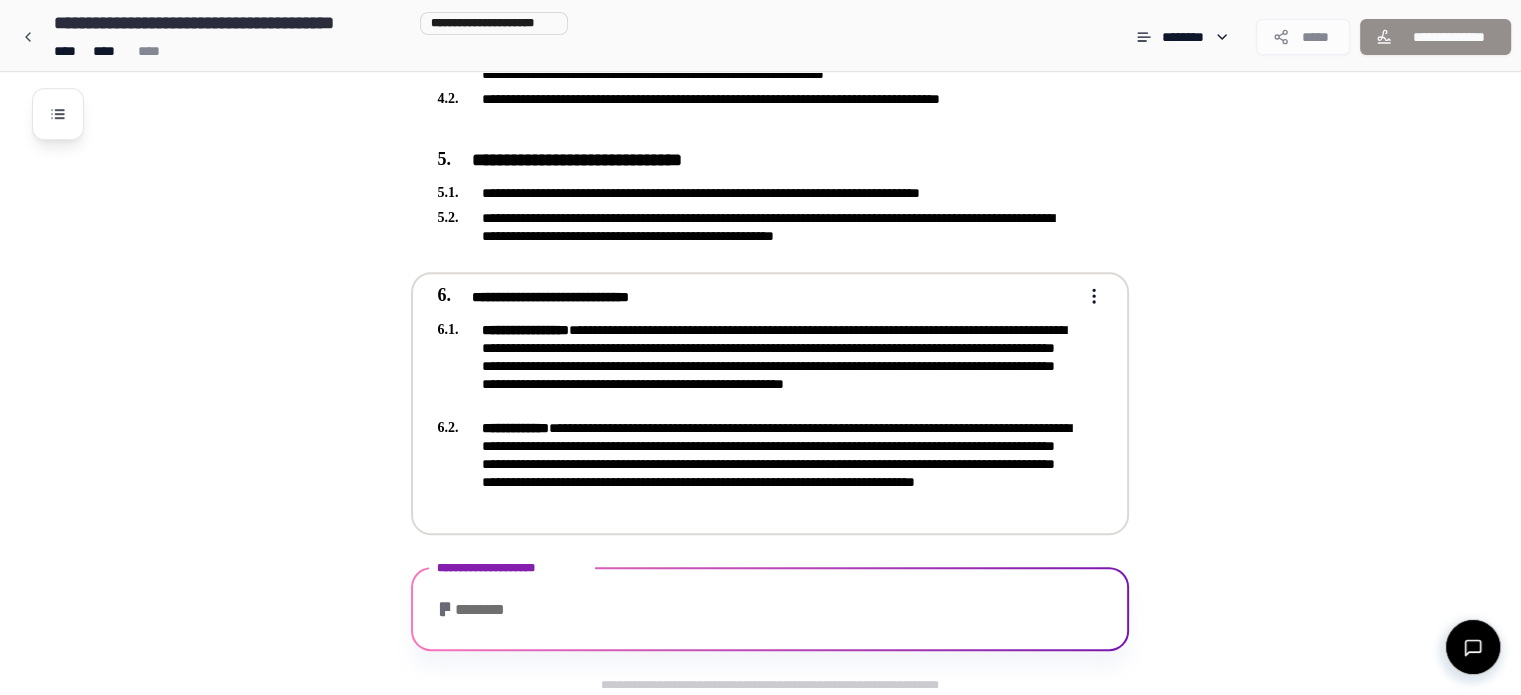 scroll, scrollTop: 1252, scrollLeft: 0, axis: vertical 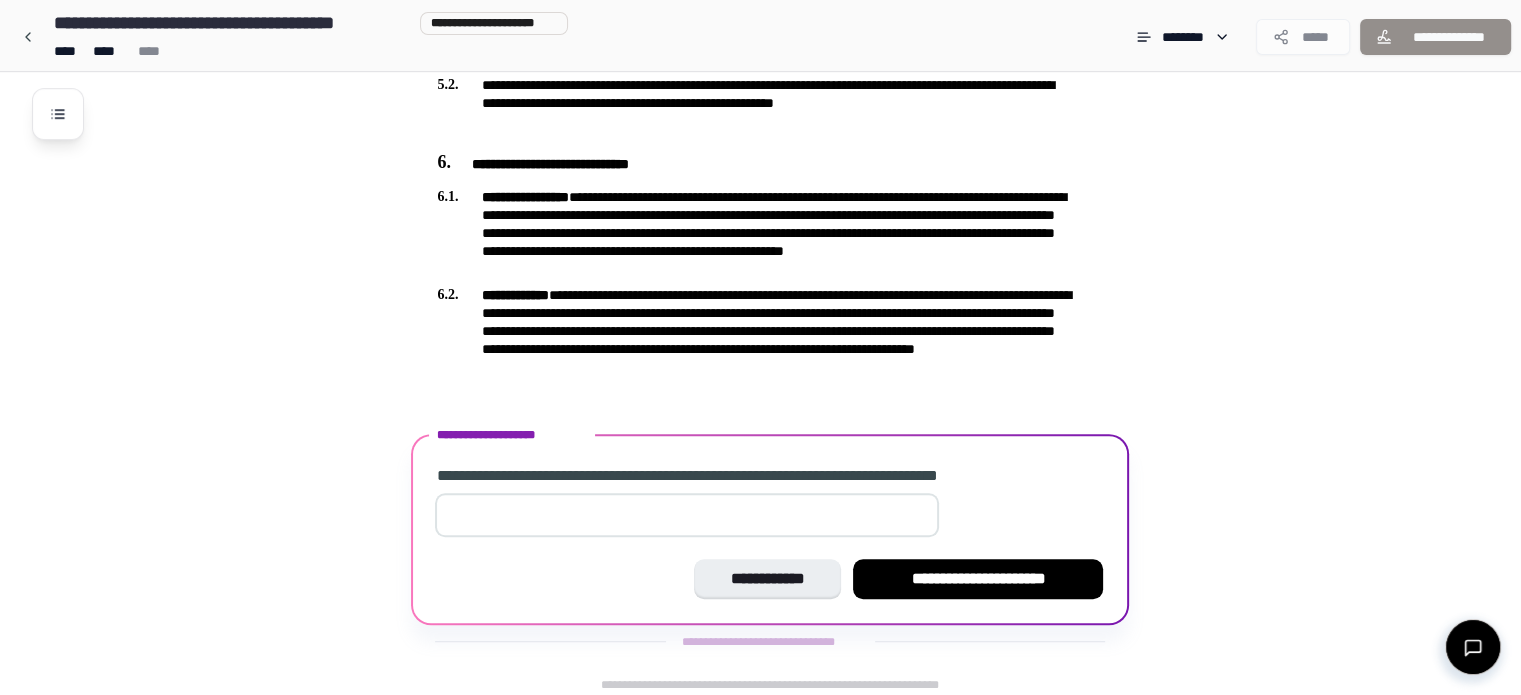 click at bounding box center [687, 515] 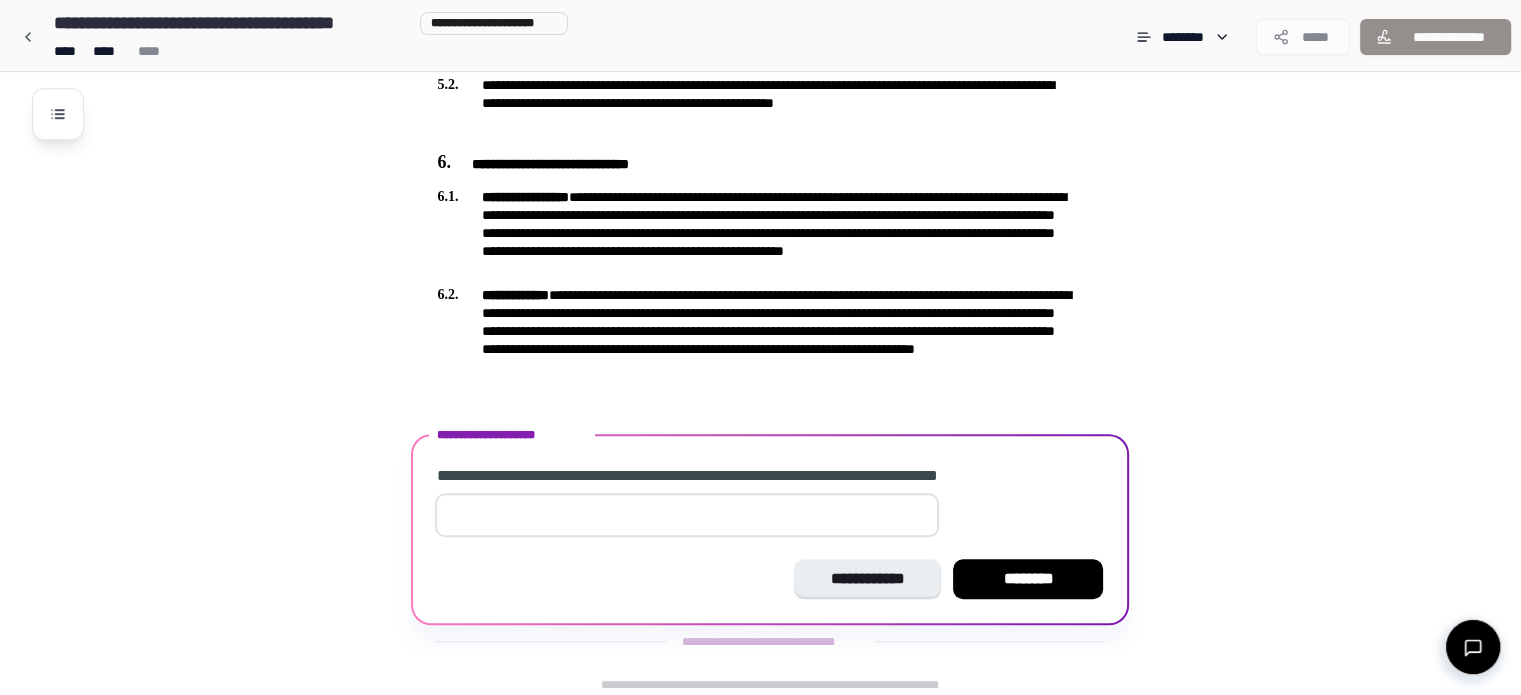 type on "*" 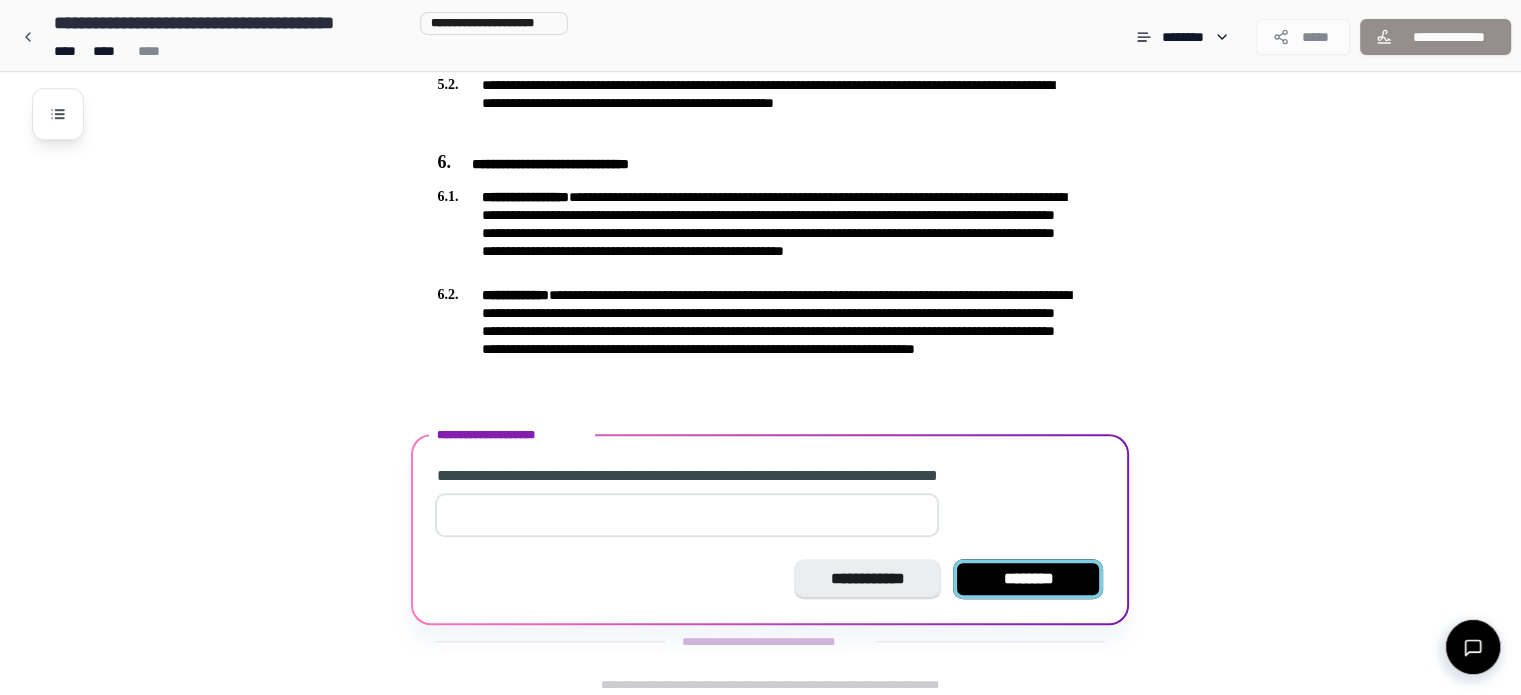 type on "**" 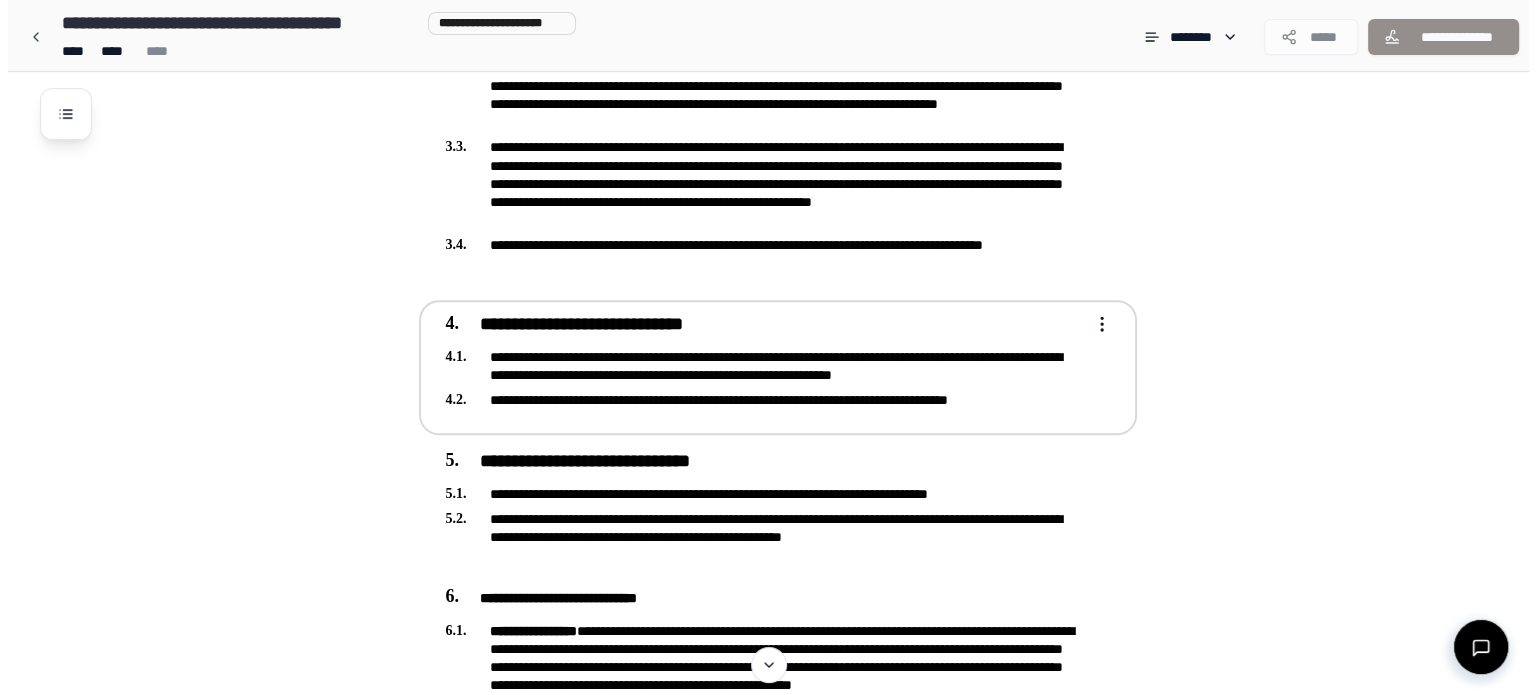 scroll, scrollTop: 656, scrollLeft: 0, axis: vertical 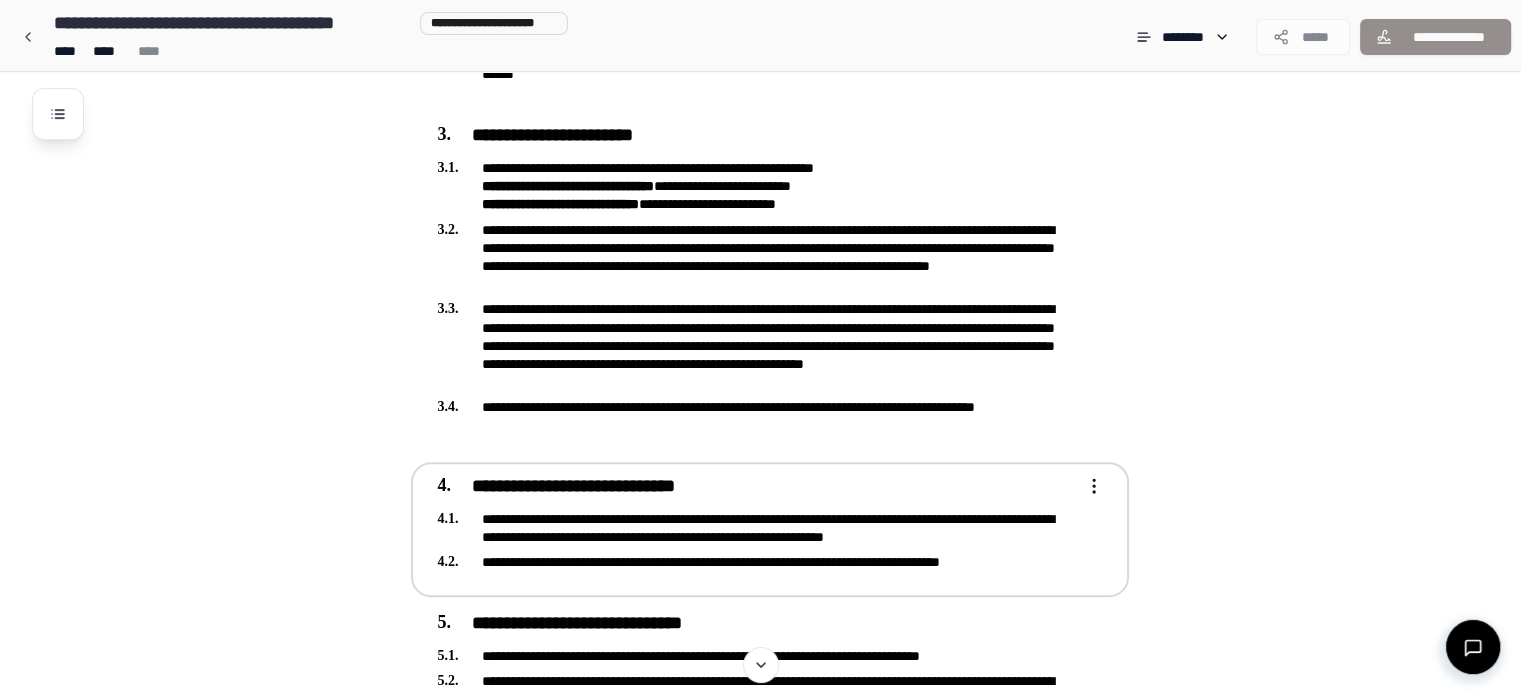 click on "**********" at bounding box center [756, 528] 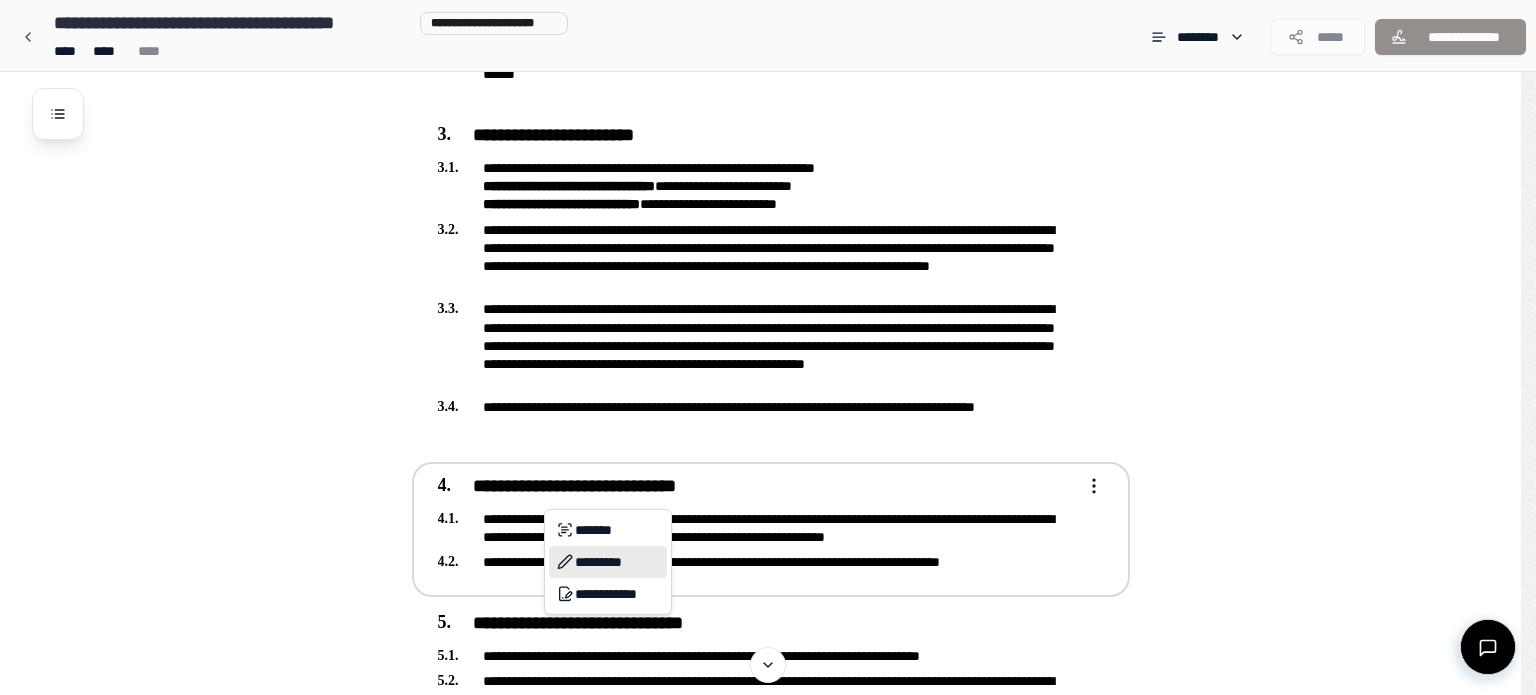 click on "*********" at bounding box center [608, 562] 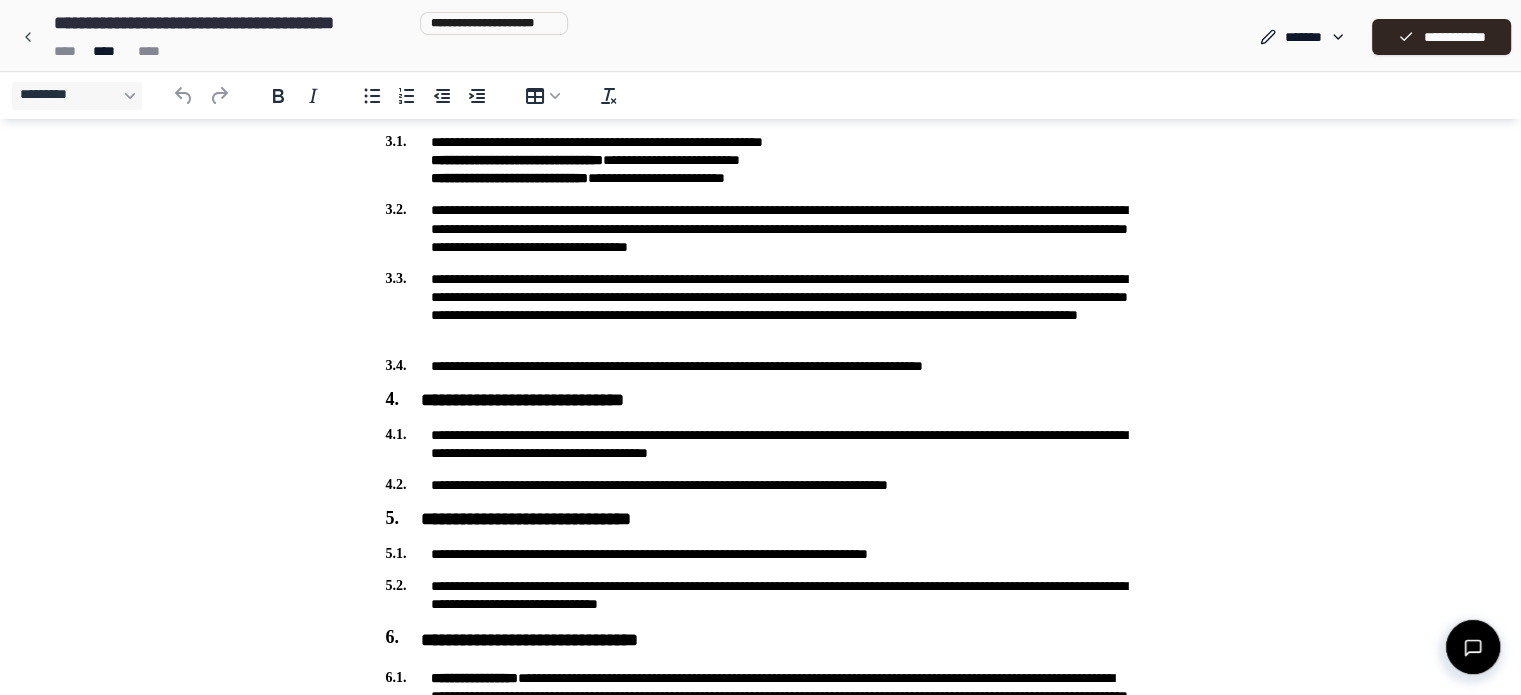 scroll, scrollTop: 700, scrollLeft: 0, axis: vertical 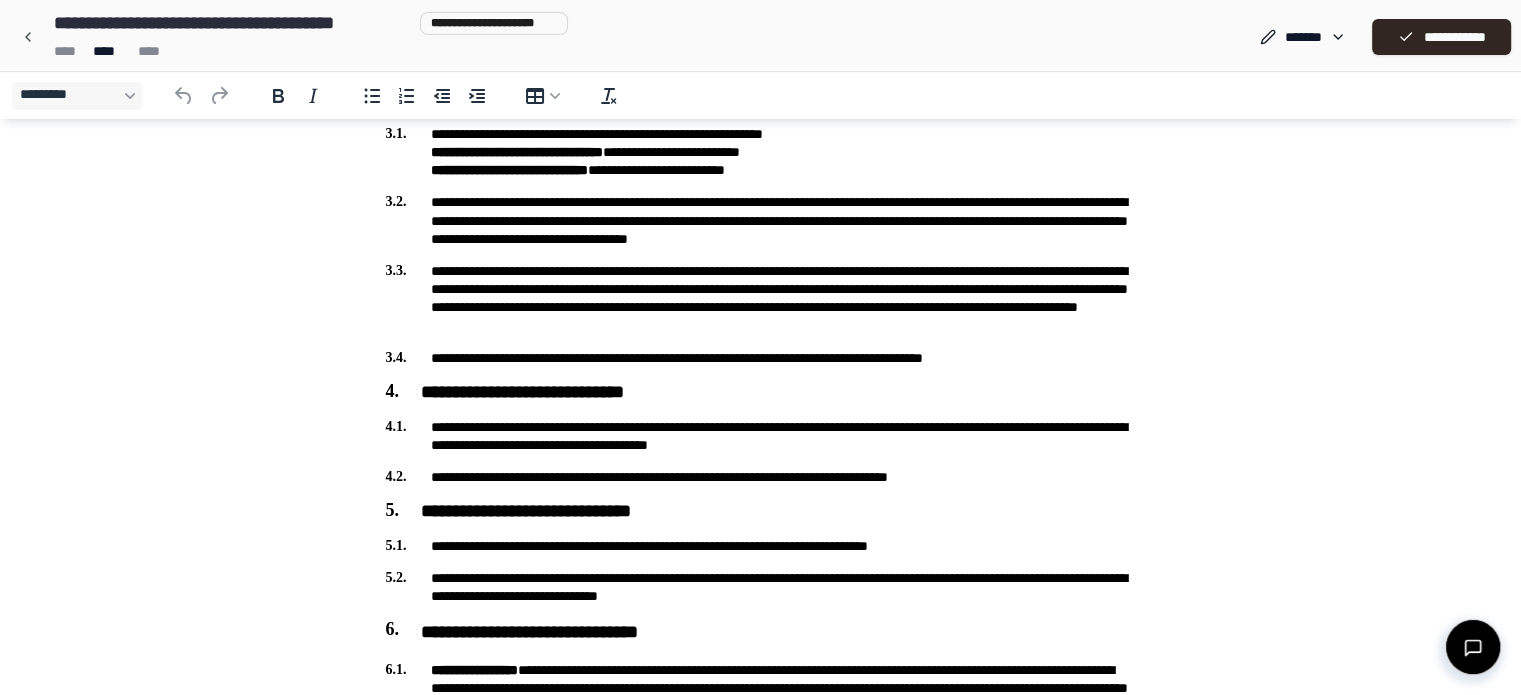 click on "**********" at bounding box center (761, 393) 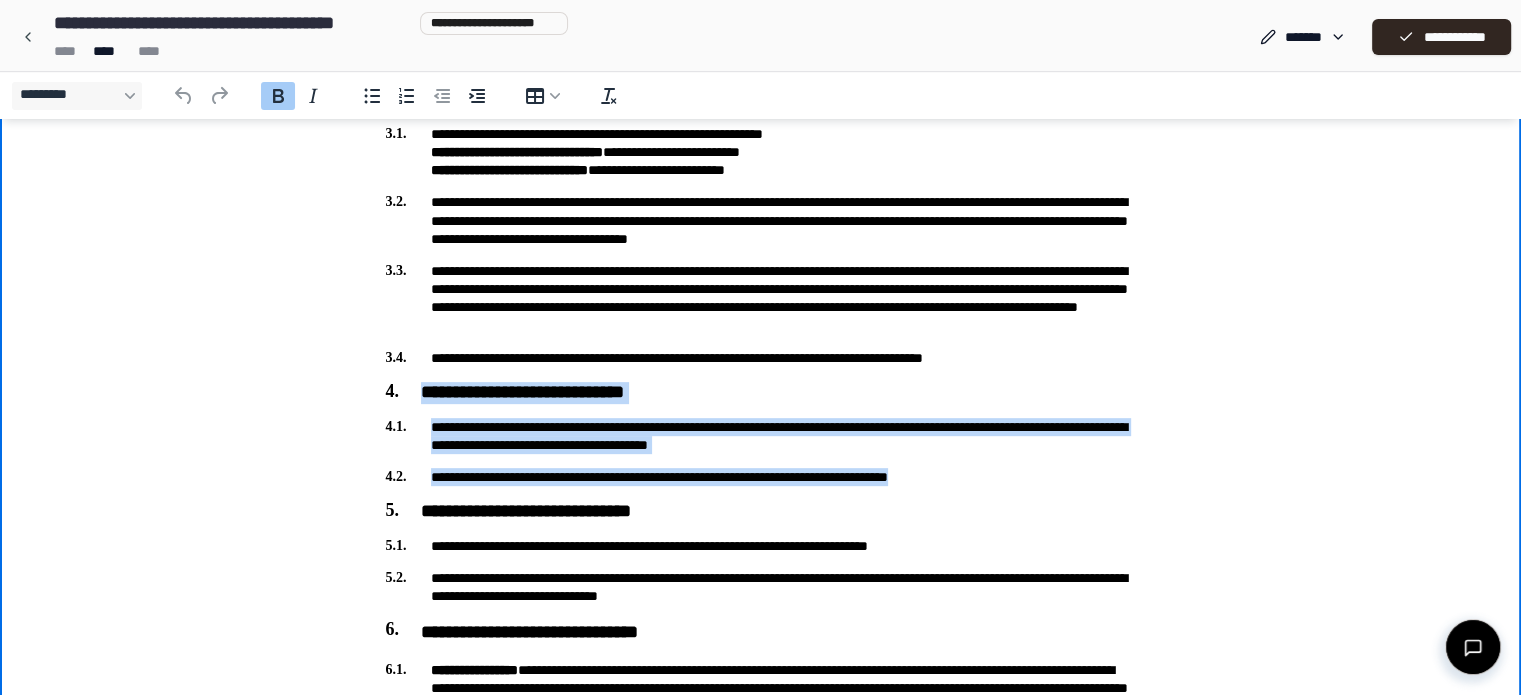 drag, startPoint x: 386, startPoint y: 389, endPoint x: 1004, endPoint y: 483, distance: 625.108 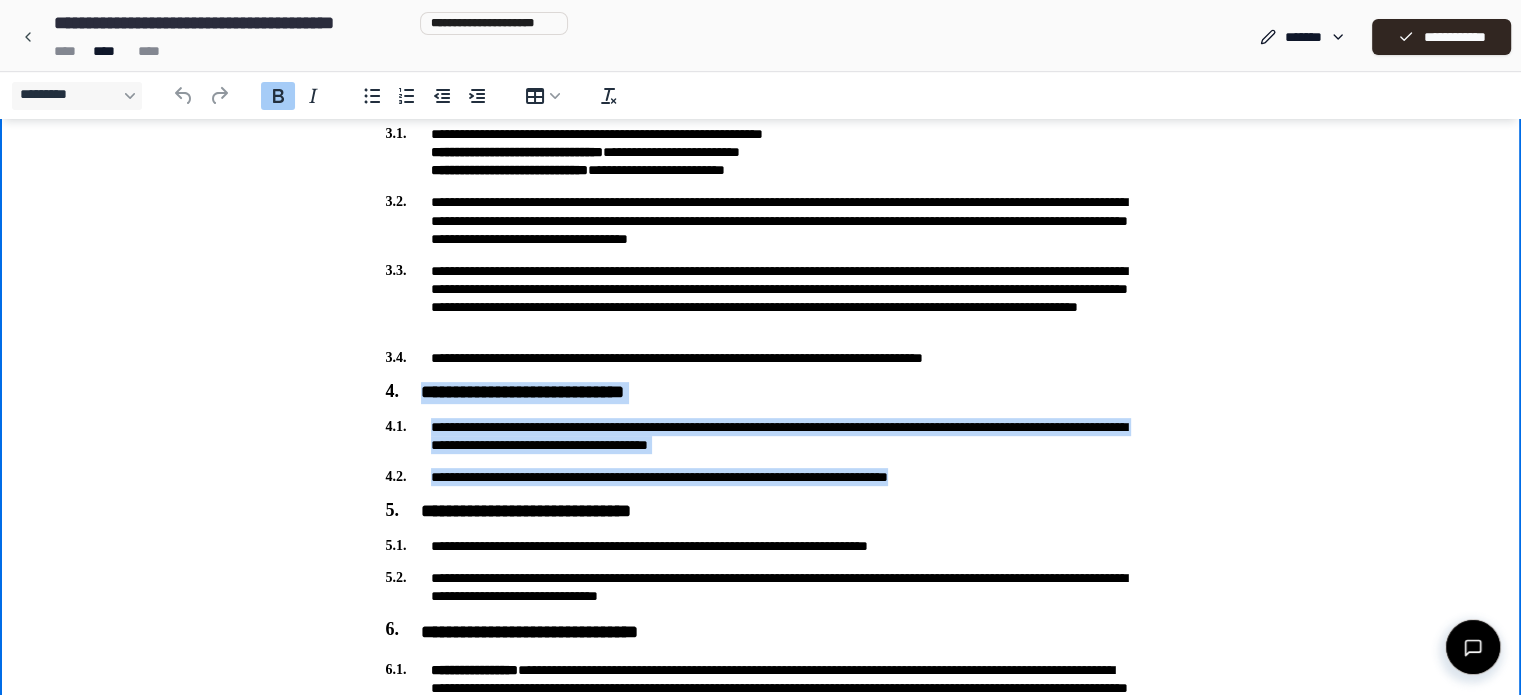 copy on "**********" 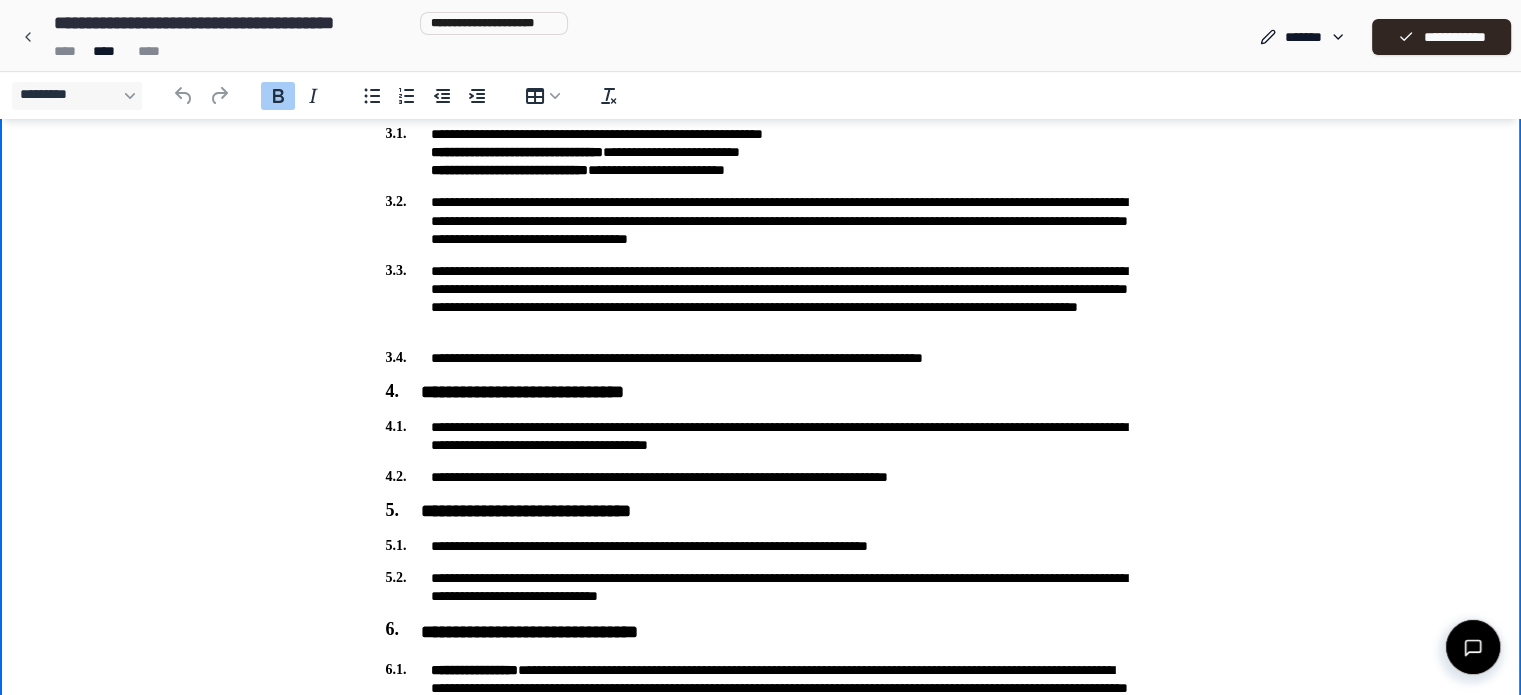 click on "**********" at bounding box center (760, 617) 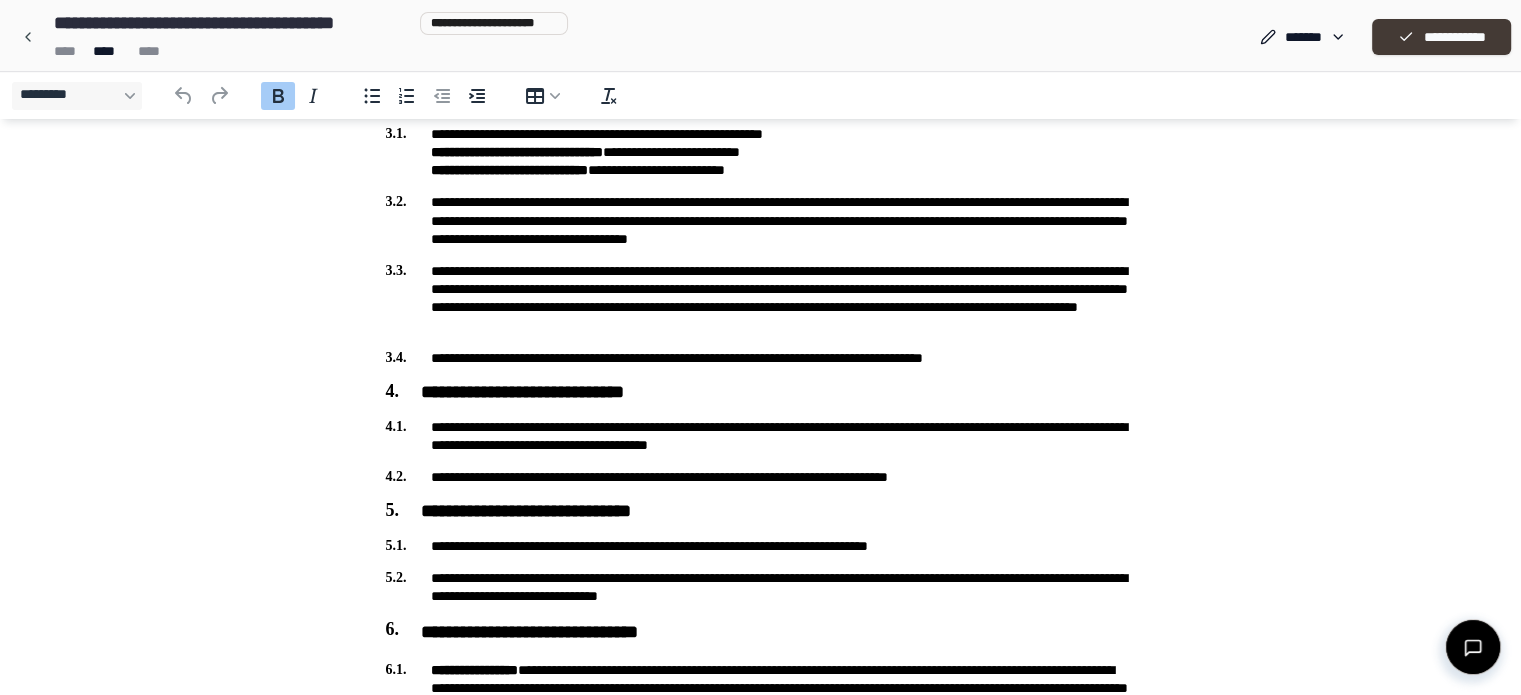 click on "**********" at bounding box center [1441, 37] 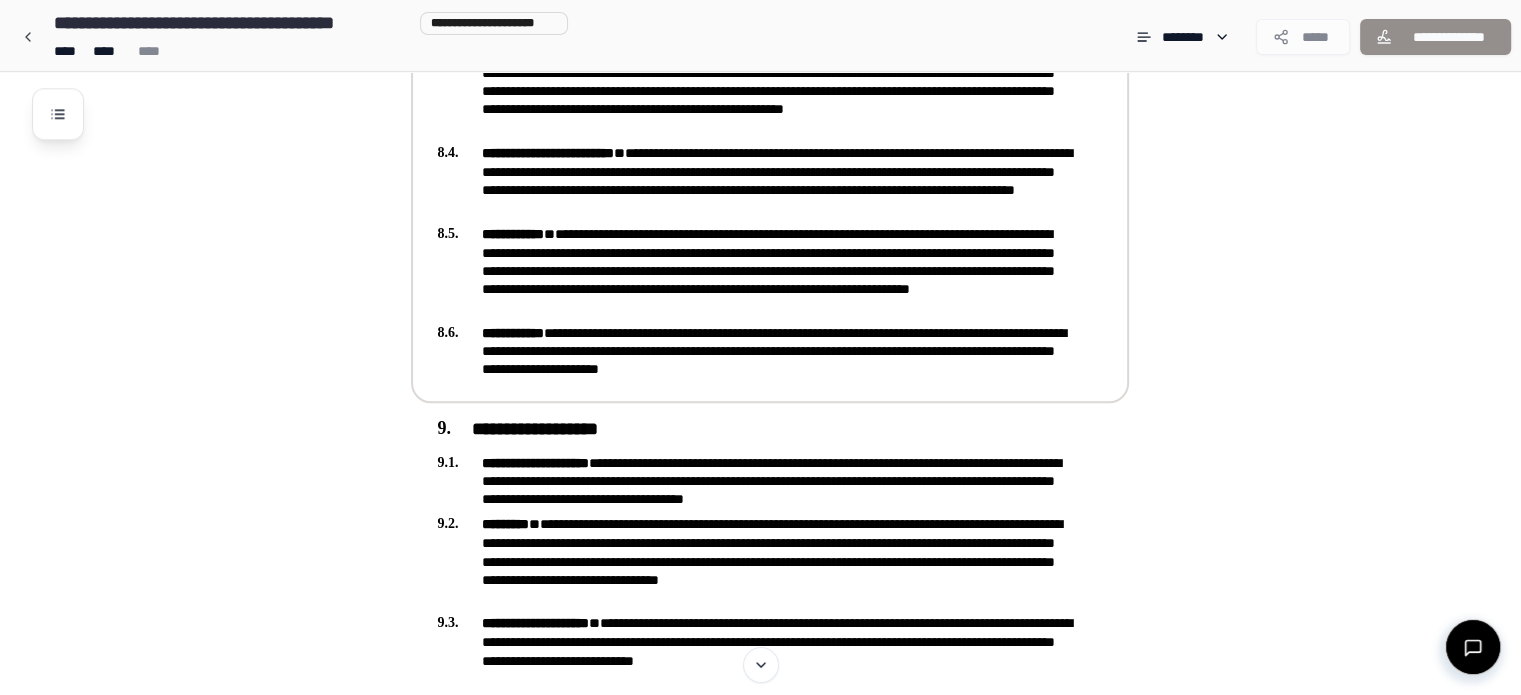 scroll, scrollTop: 2100, scrollLeft: 0, axis: vertical 